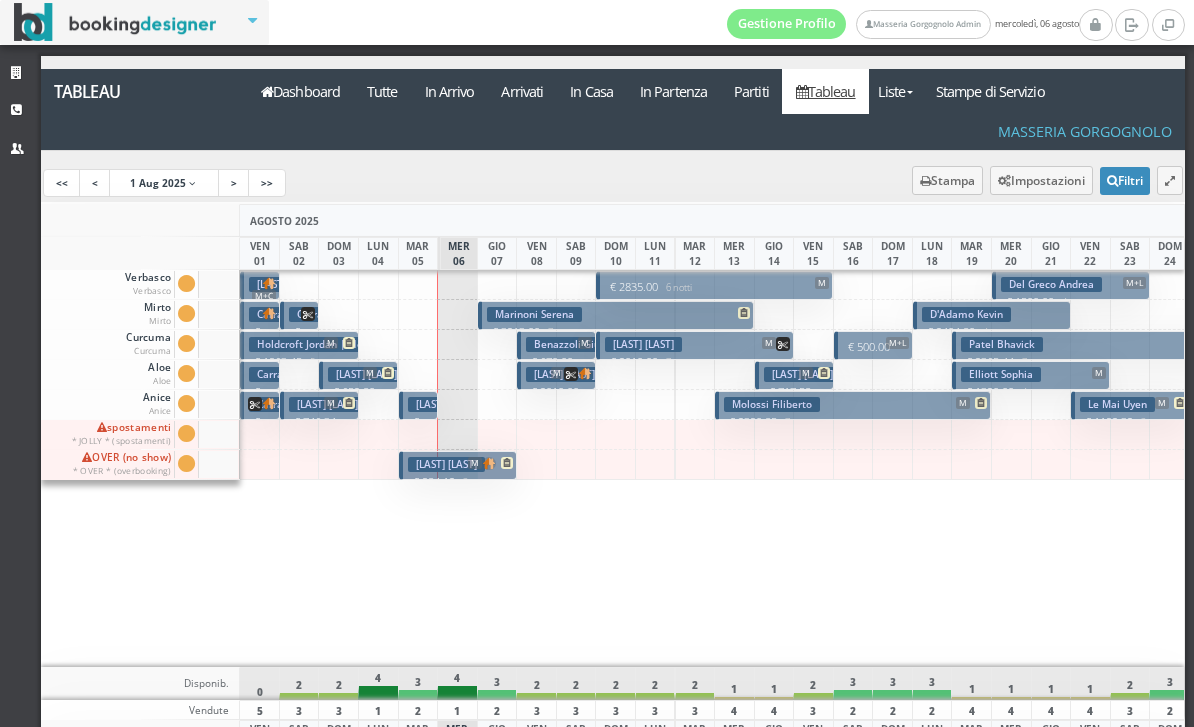 scroll, scrollTop: 0, scrollLeft: 0, axis: both 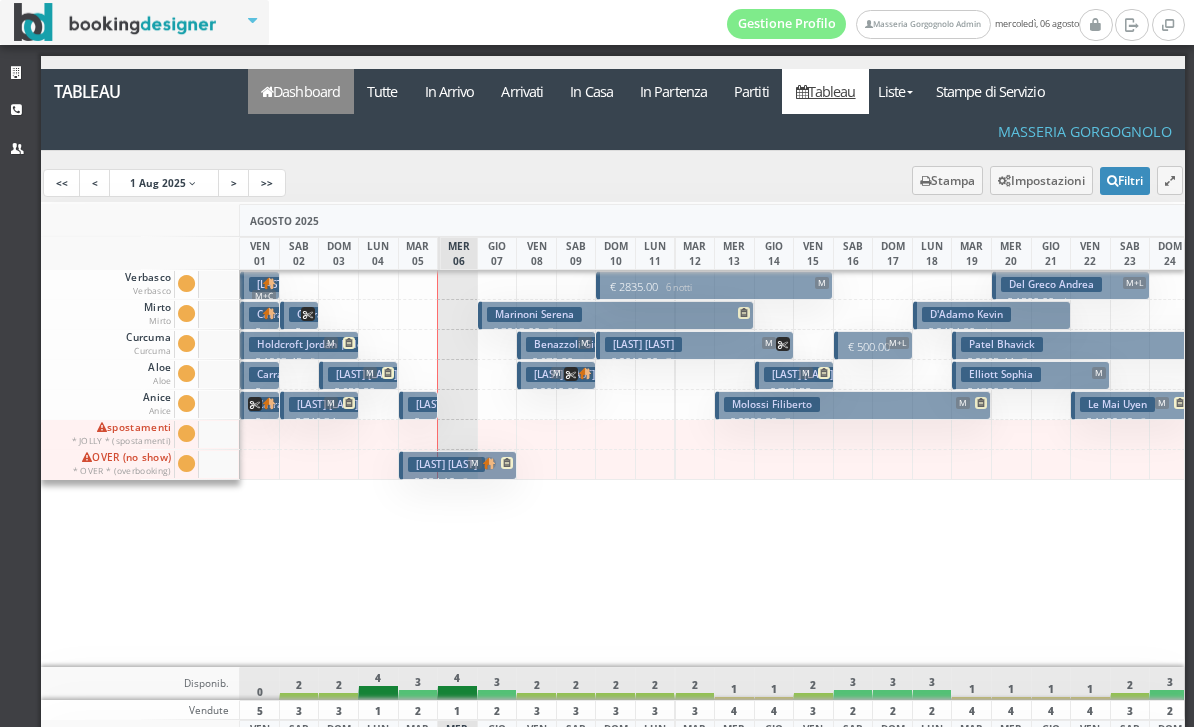 click on "Dashboard" at bounding box center [301, 91] 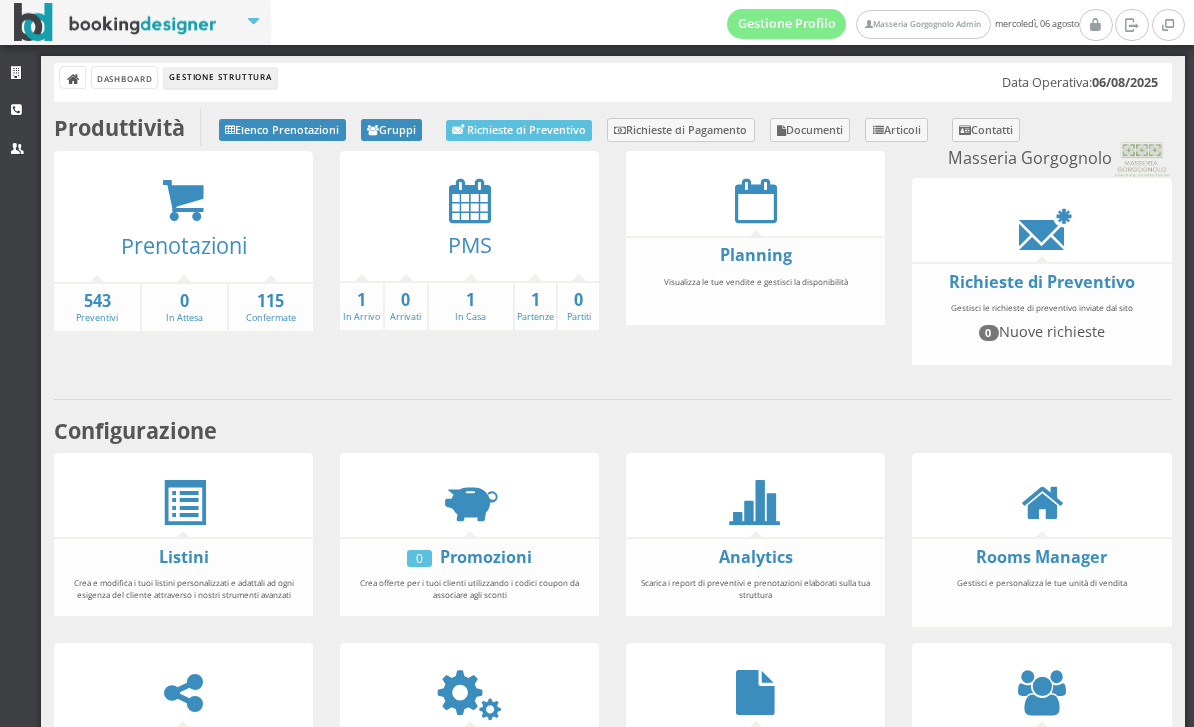 scroll, scrollTop: 0, scrollLeft: 0, axis: both 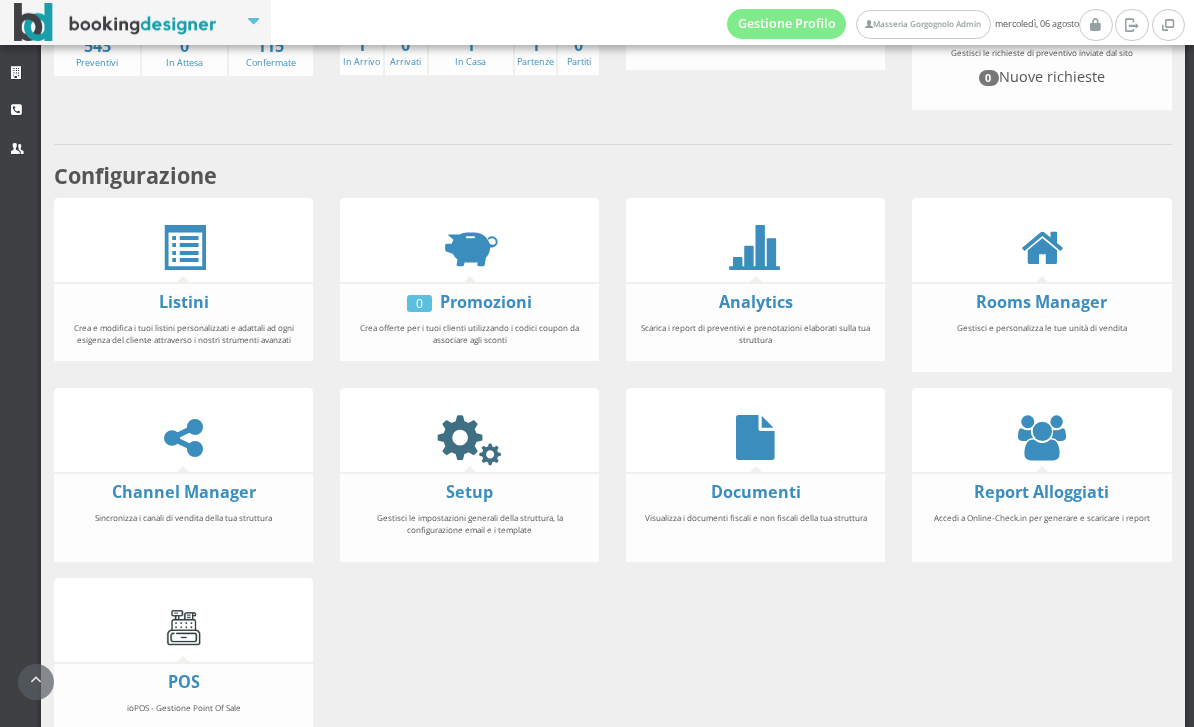 click at bounding box center [469, 437] 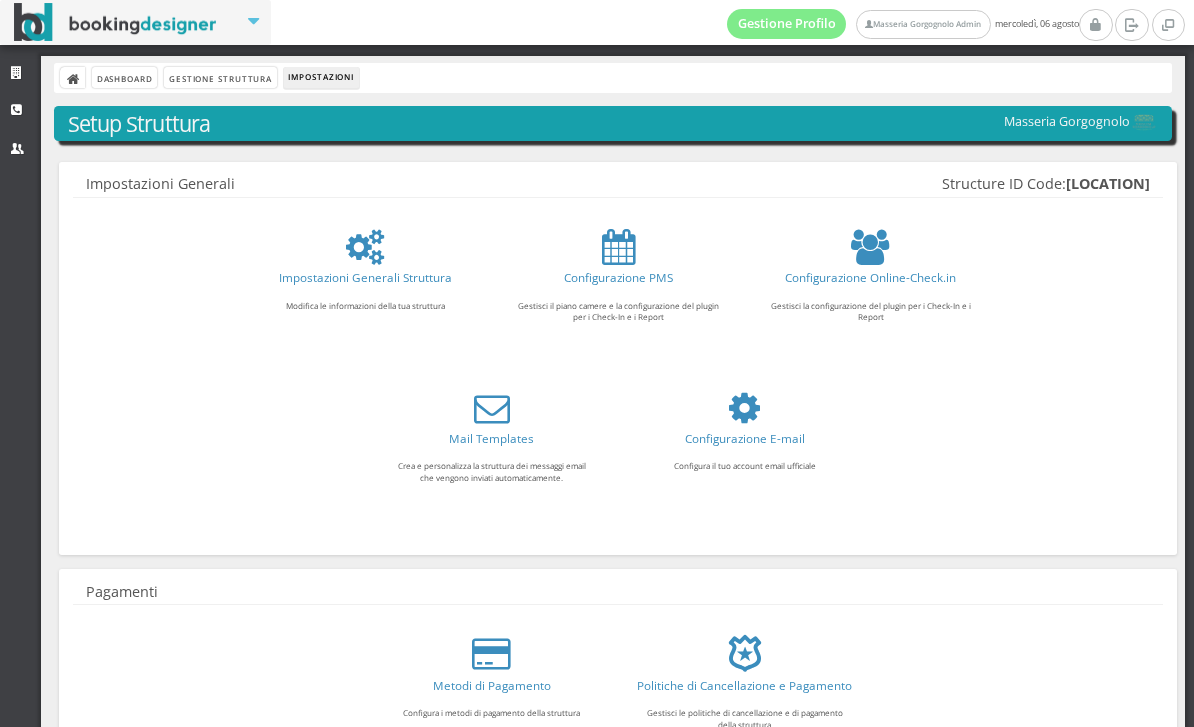 scroll, scrollTop: 0, scrollLeft: 0, axis: both 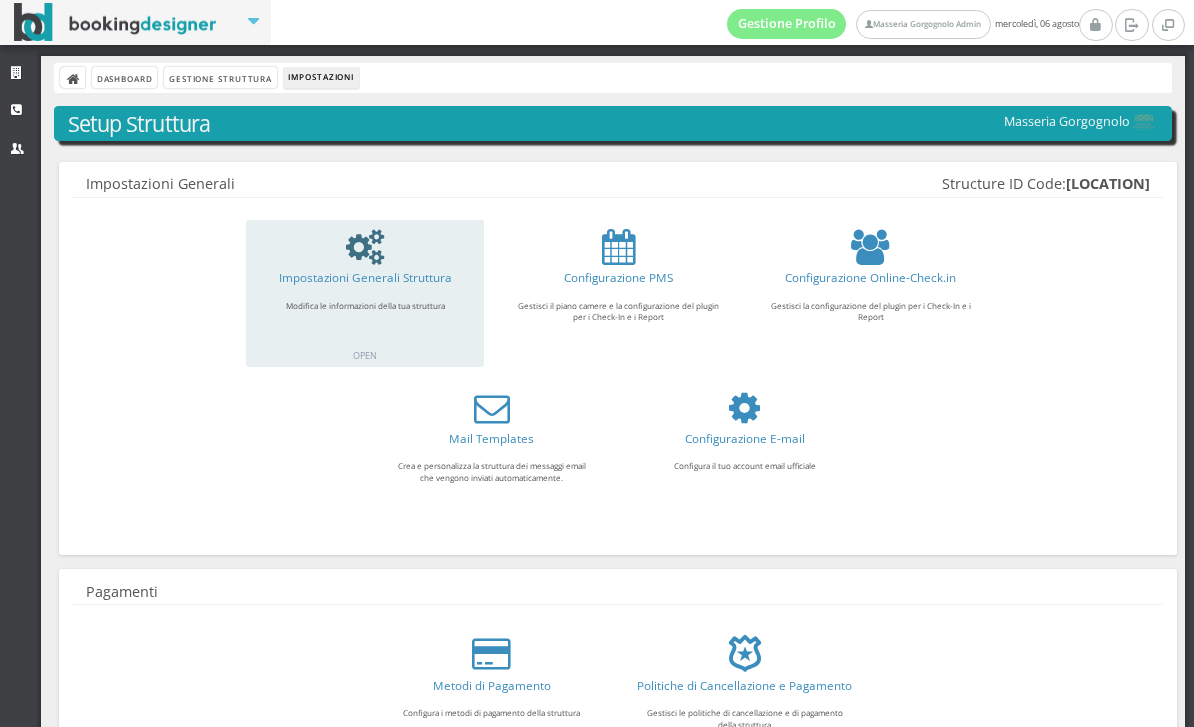 click at bounding box center (365, 247) 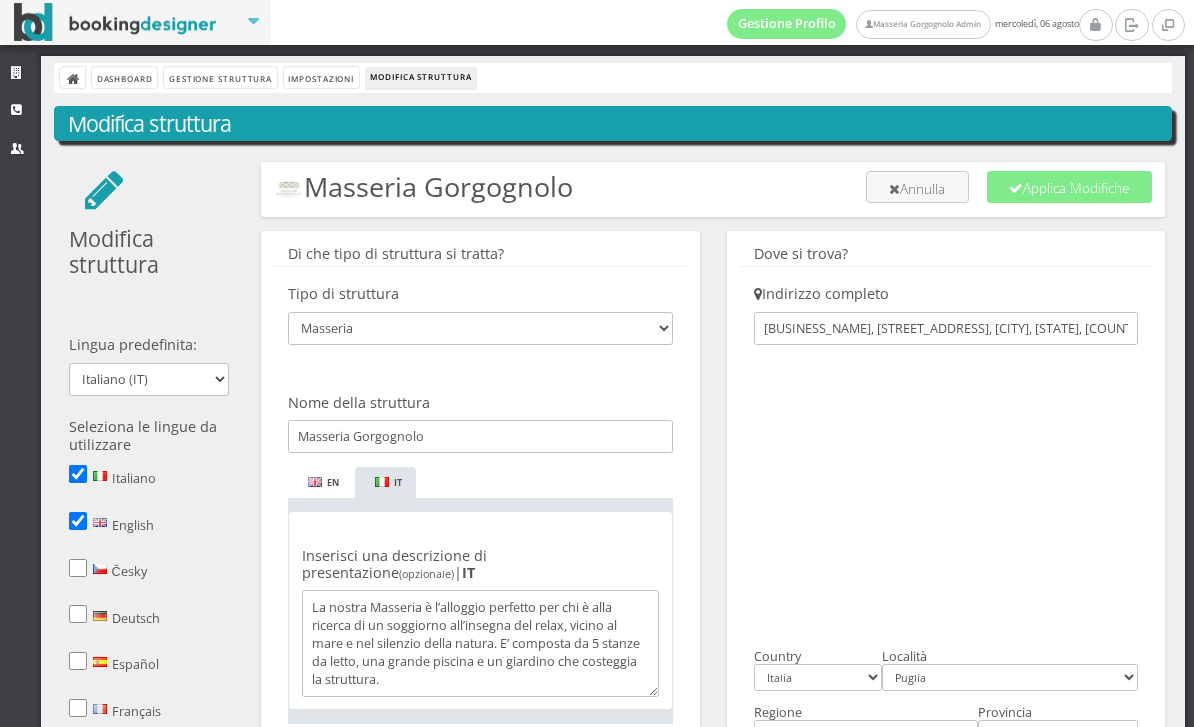 scroll, scrollTop: 0, scrollLeft: 0, axis: both 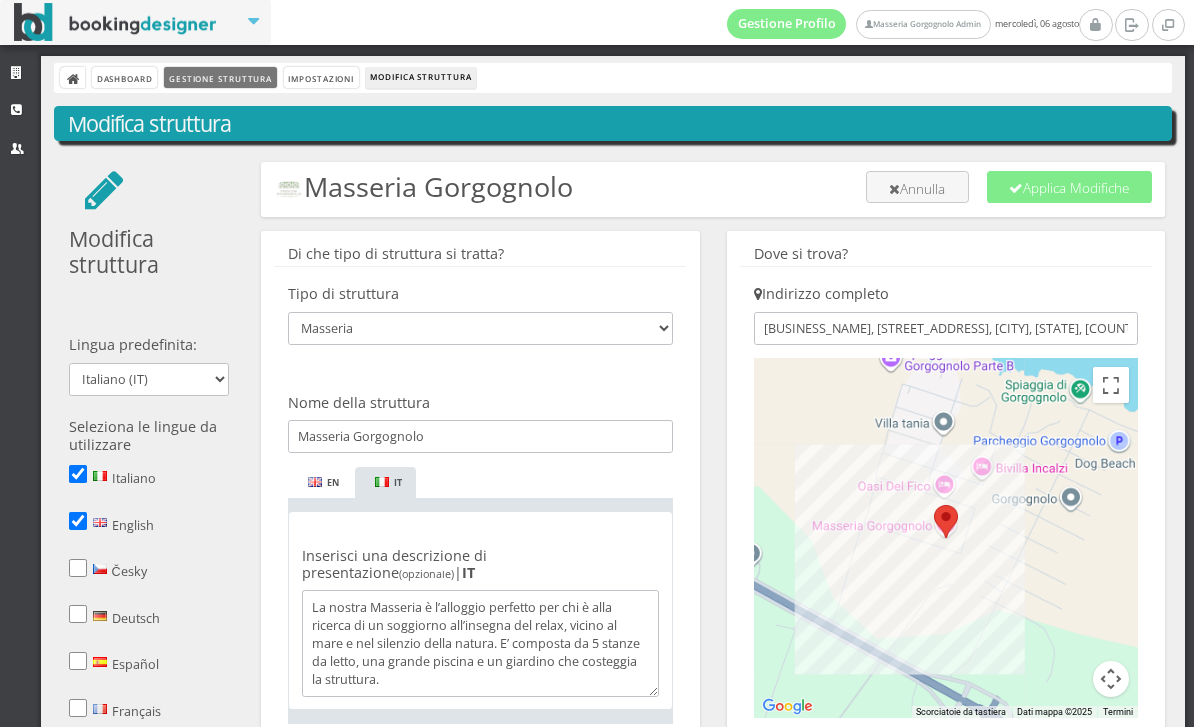 click on "Gestione Struttura" at bounding box center (220, 77) 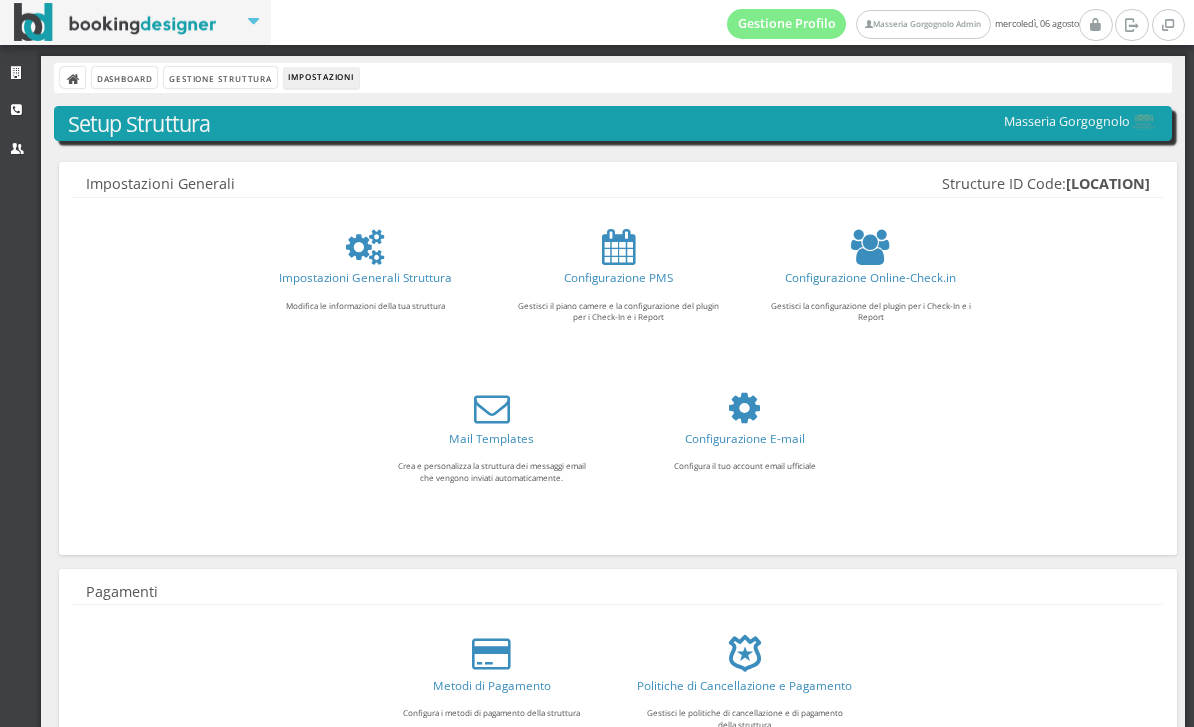 scroll, scrollTop: 0, scrollLeft: 0, axis: both 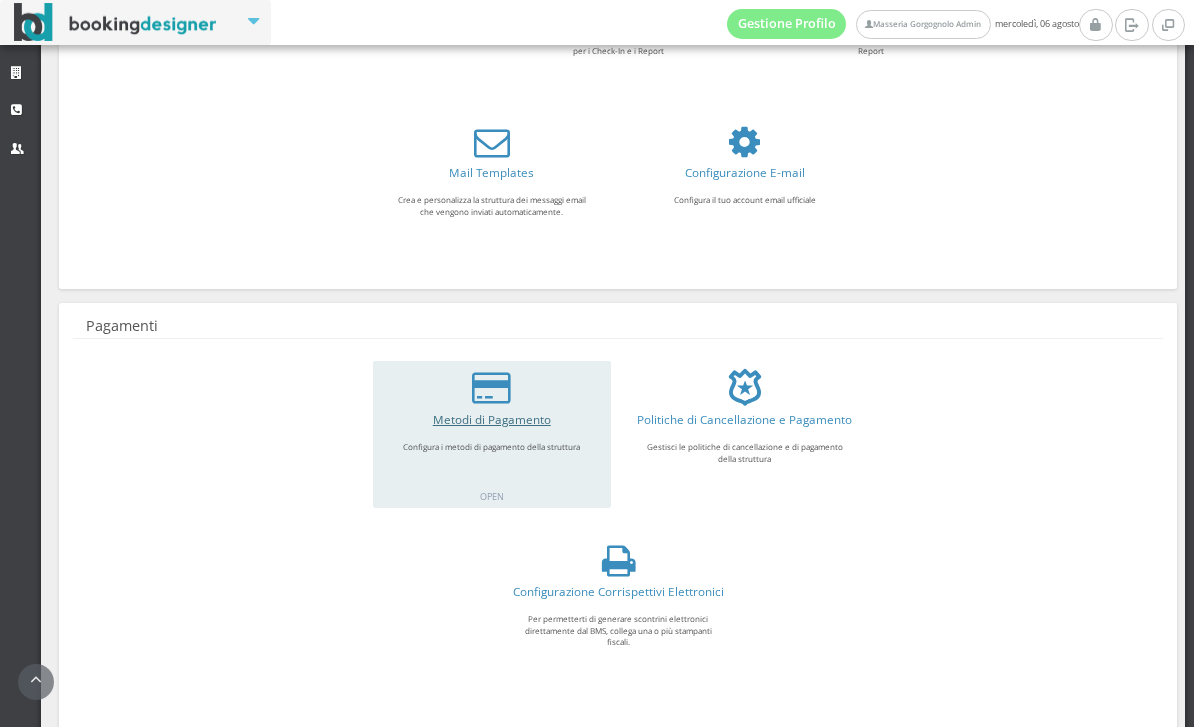 click on "Metodi di Pagamento" at bounding box center [365, 11] 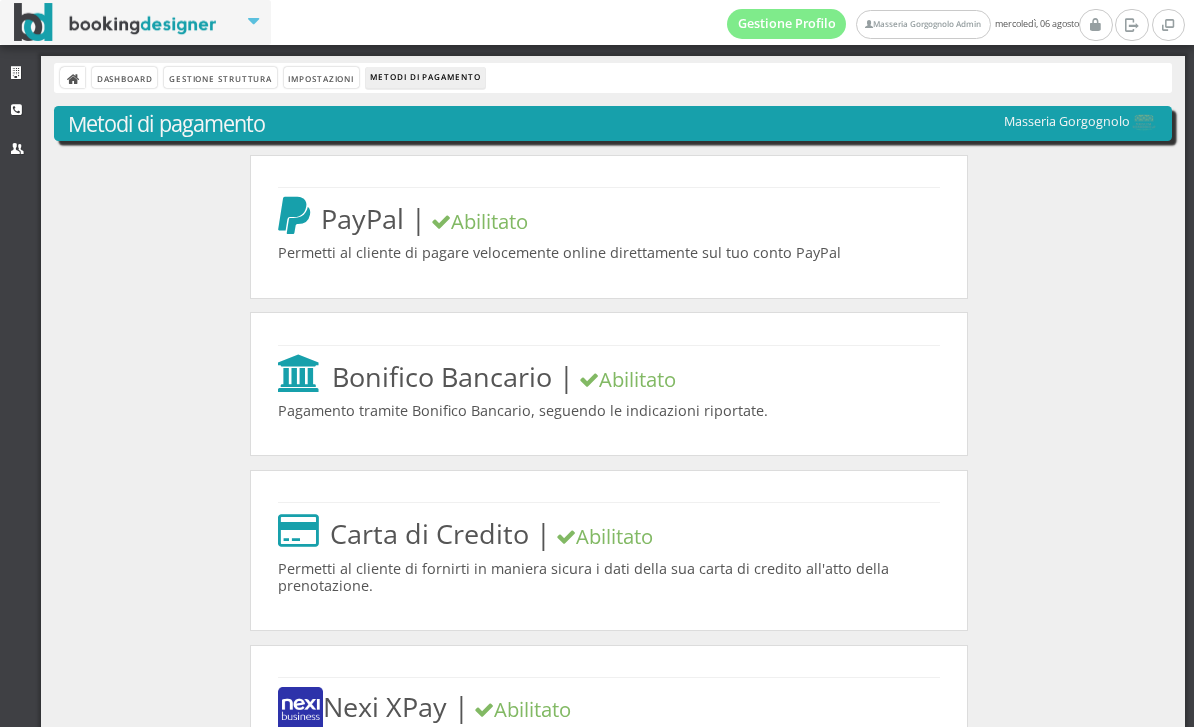 scroll, scrollTop: 0, scrollLeft: 0, axis: both 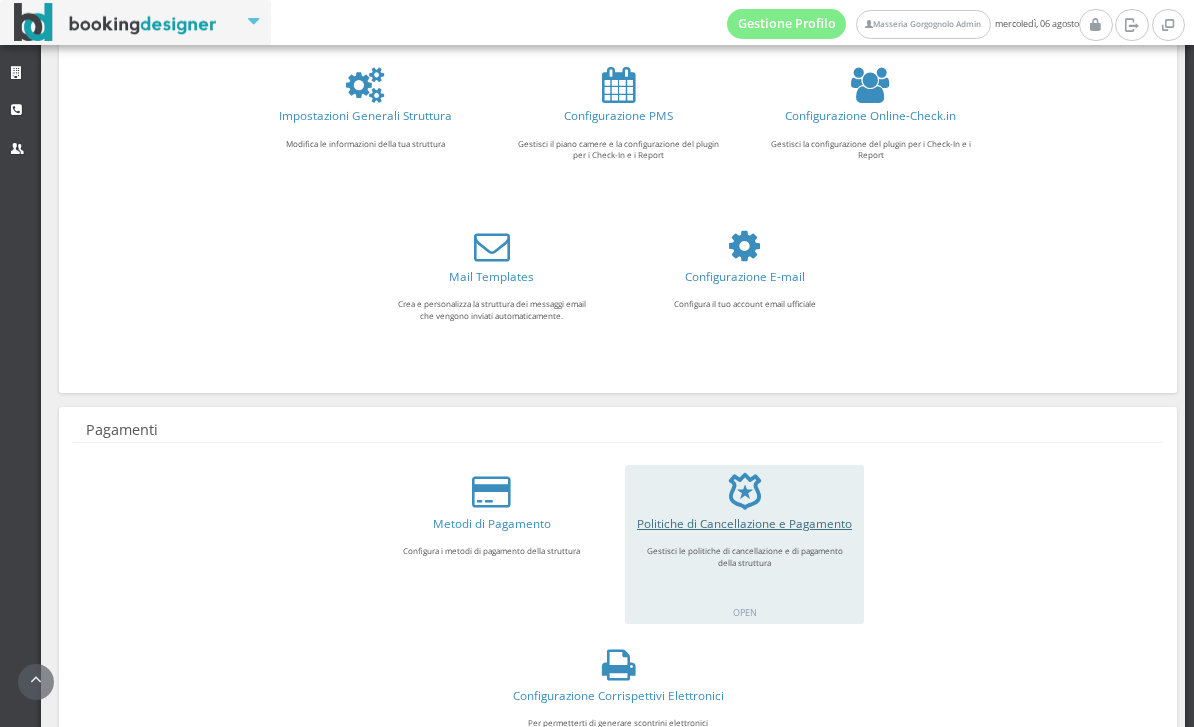 click on "Politiche di Cancellazione e Pagamento" at bounding box center (744, 523) 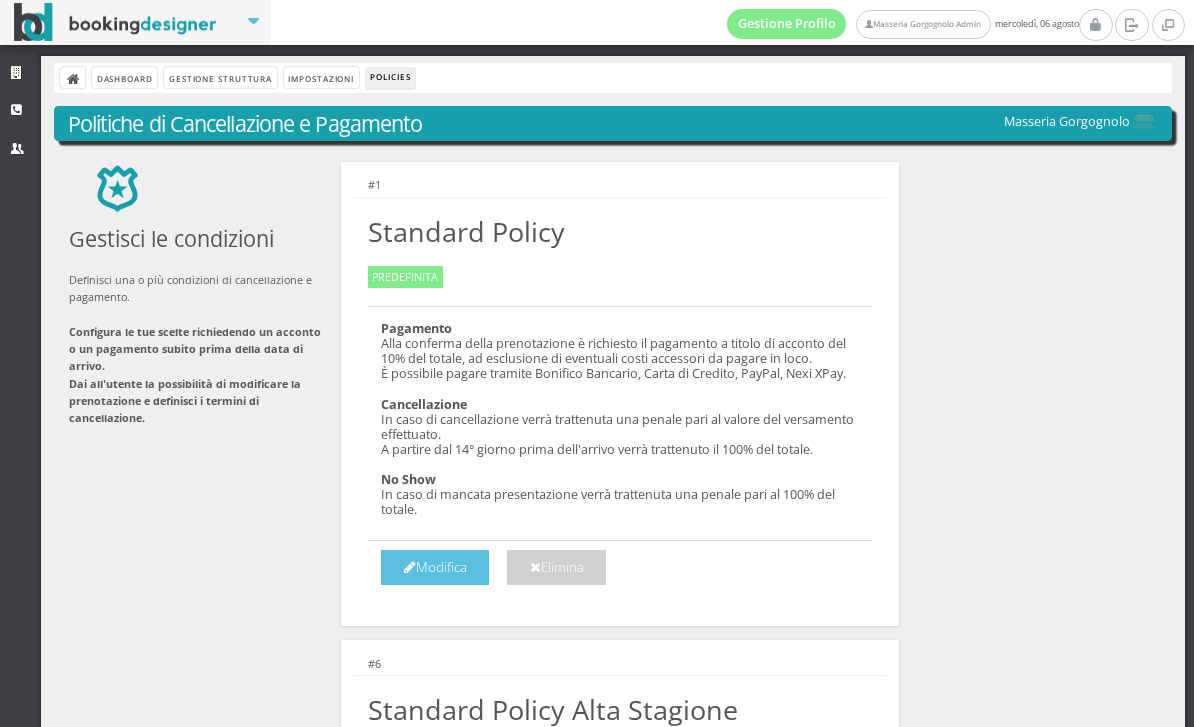 scroll, scrollTop: 0, scrollLeft: 0, axis: both 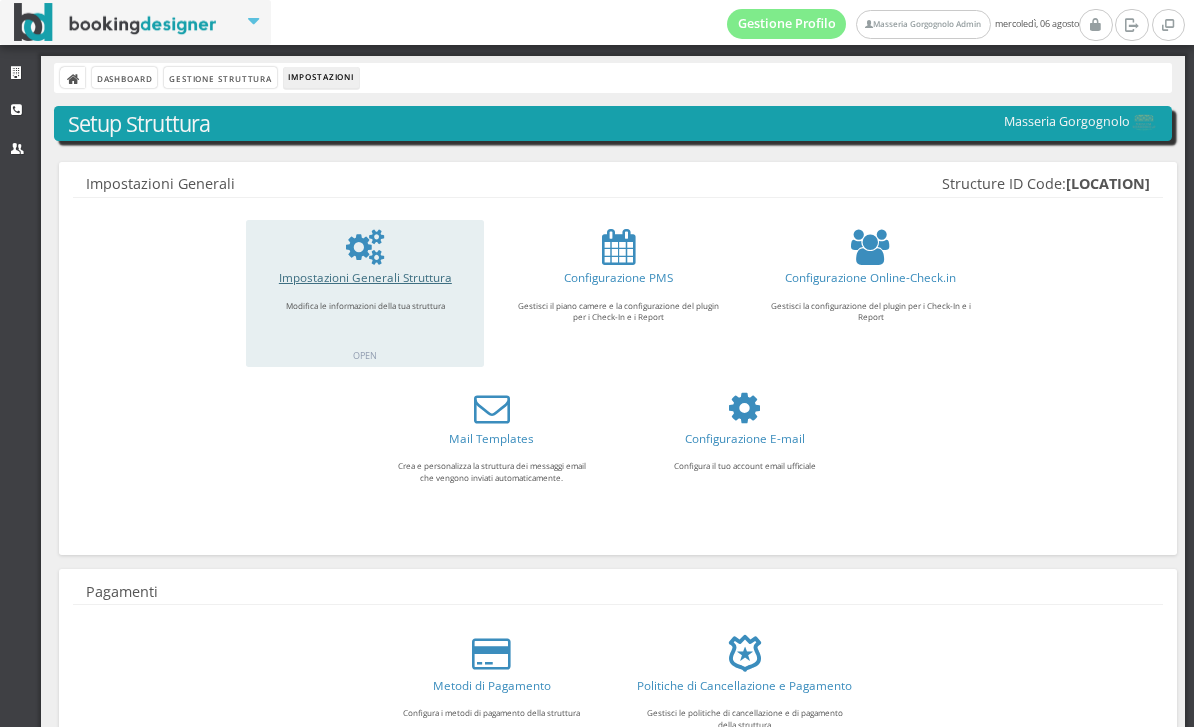 click on "Impostazioni Generali Struttura" at bounding box center [365, 277] 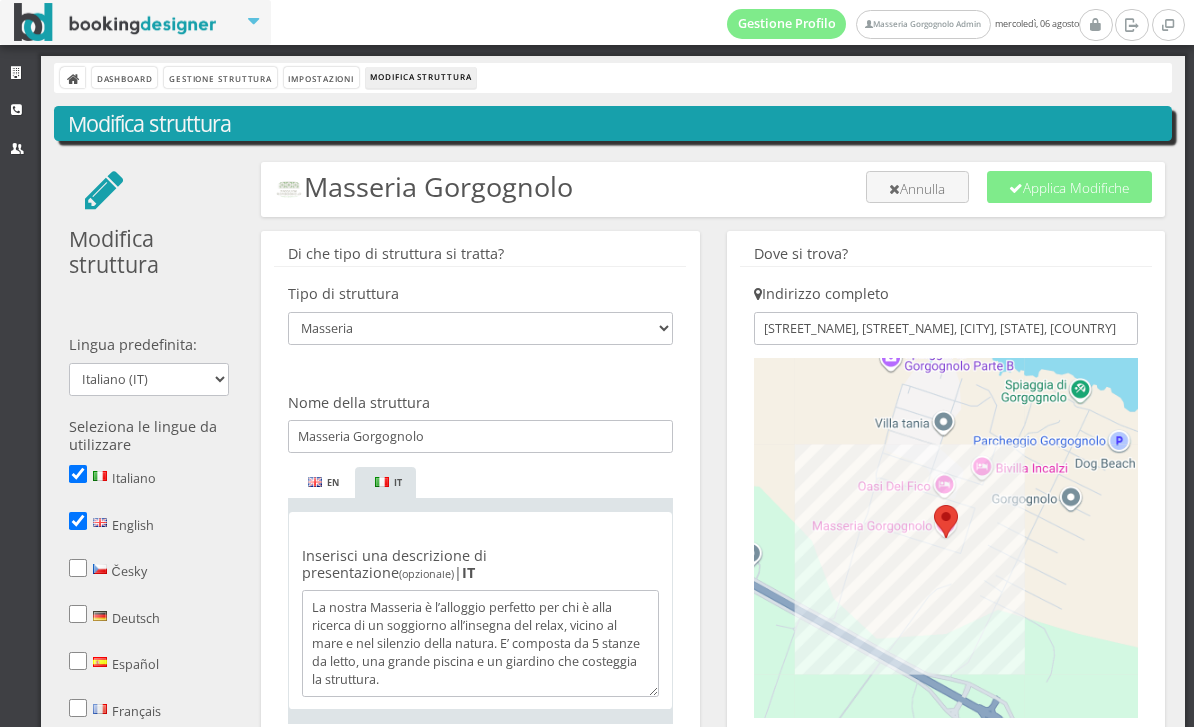 scroll, scrollTop: 0, scrollLeft: 0, axis: both 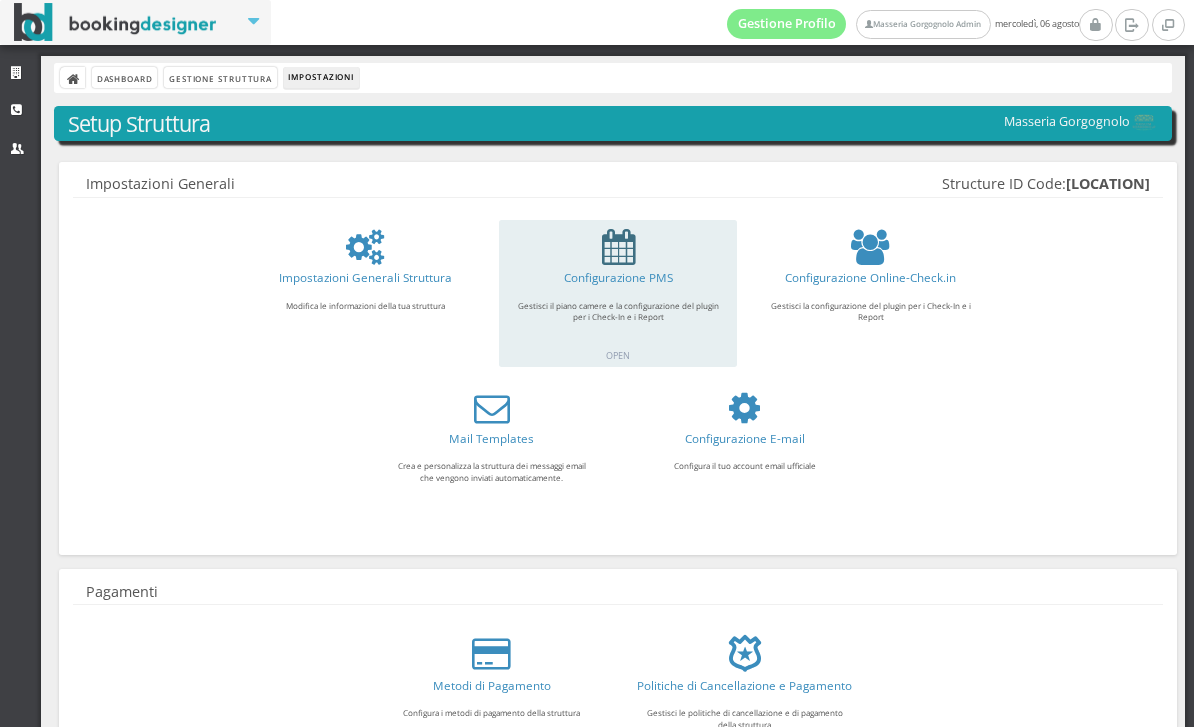 click at bounding box center (618, 247) 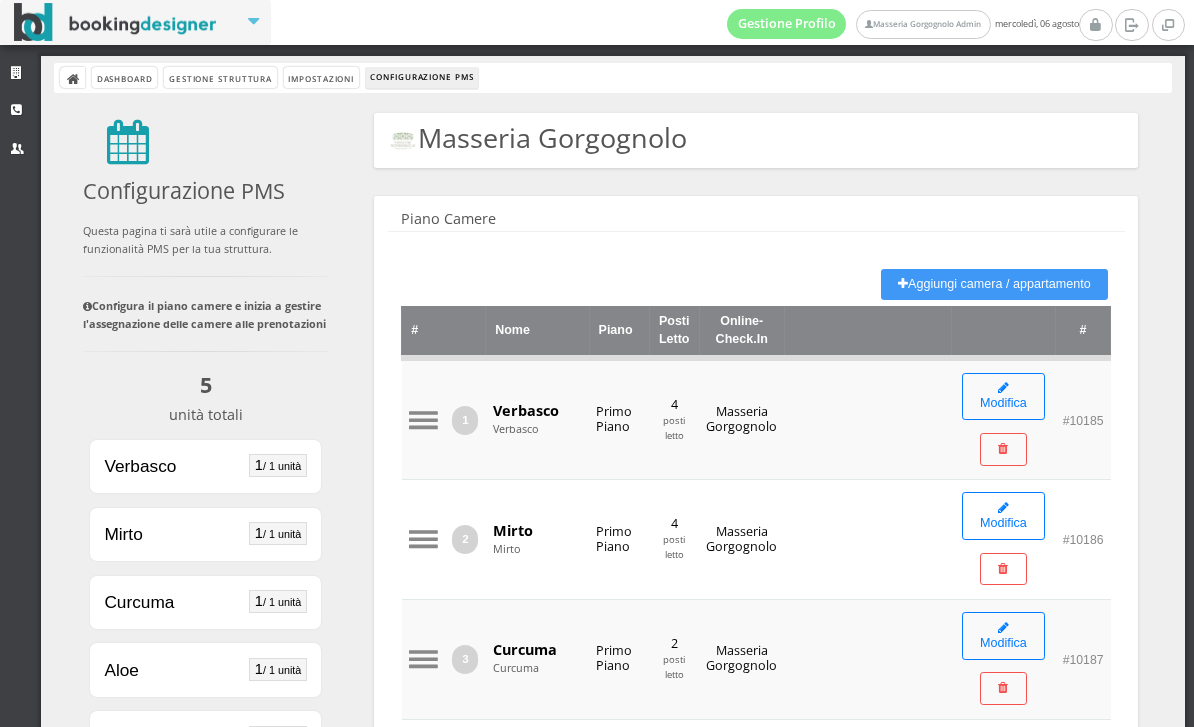 scroll, scrollTop: 0, scrollLeft: 0, axis: both 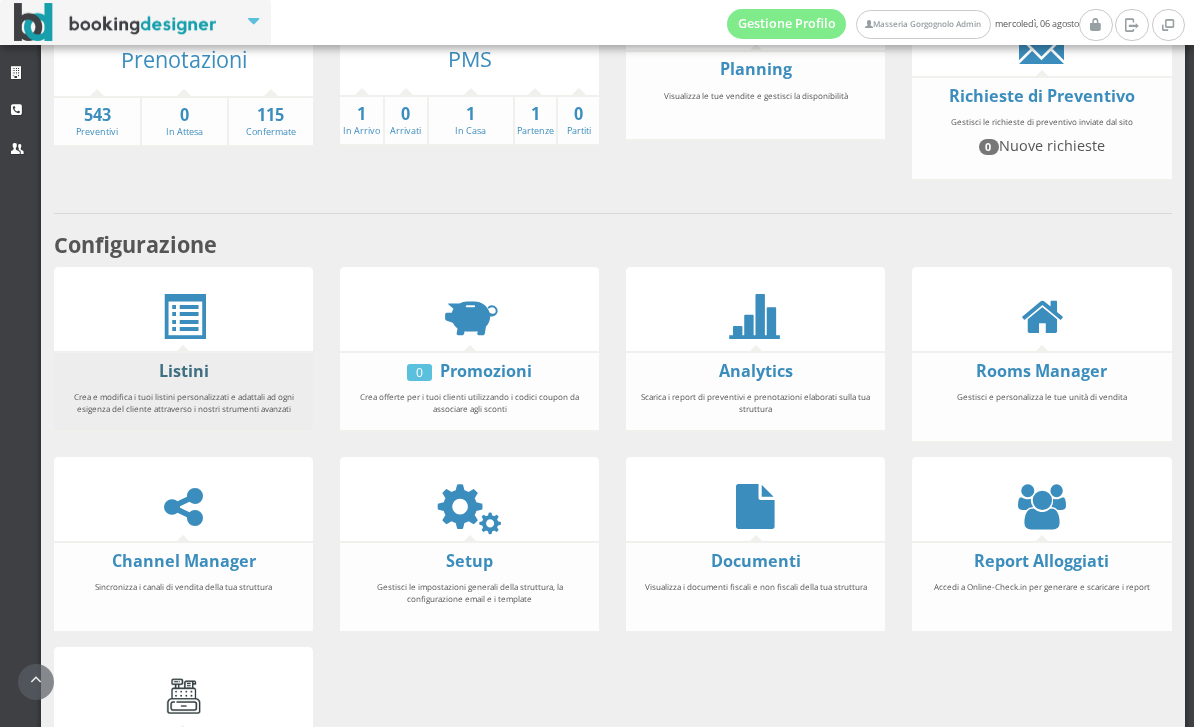 click on "Listini" at bounding box center [184, 371] 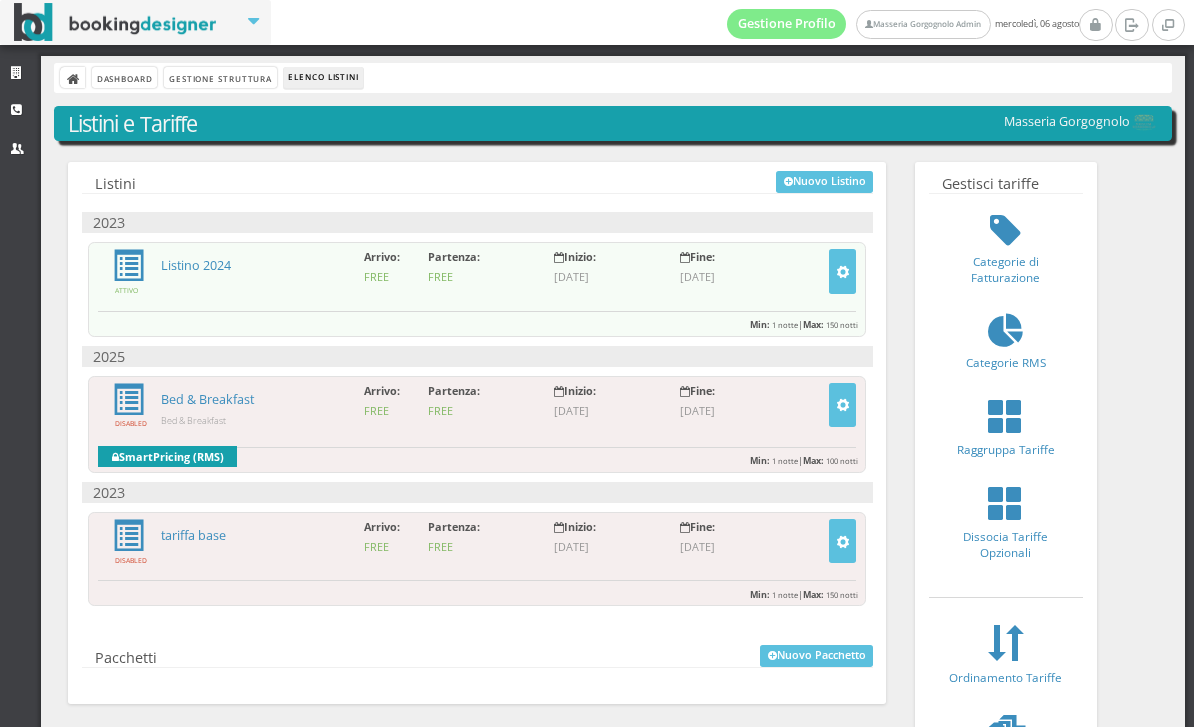 scroll, scrollTop: 0, scrollLeft: 0, axis: both 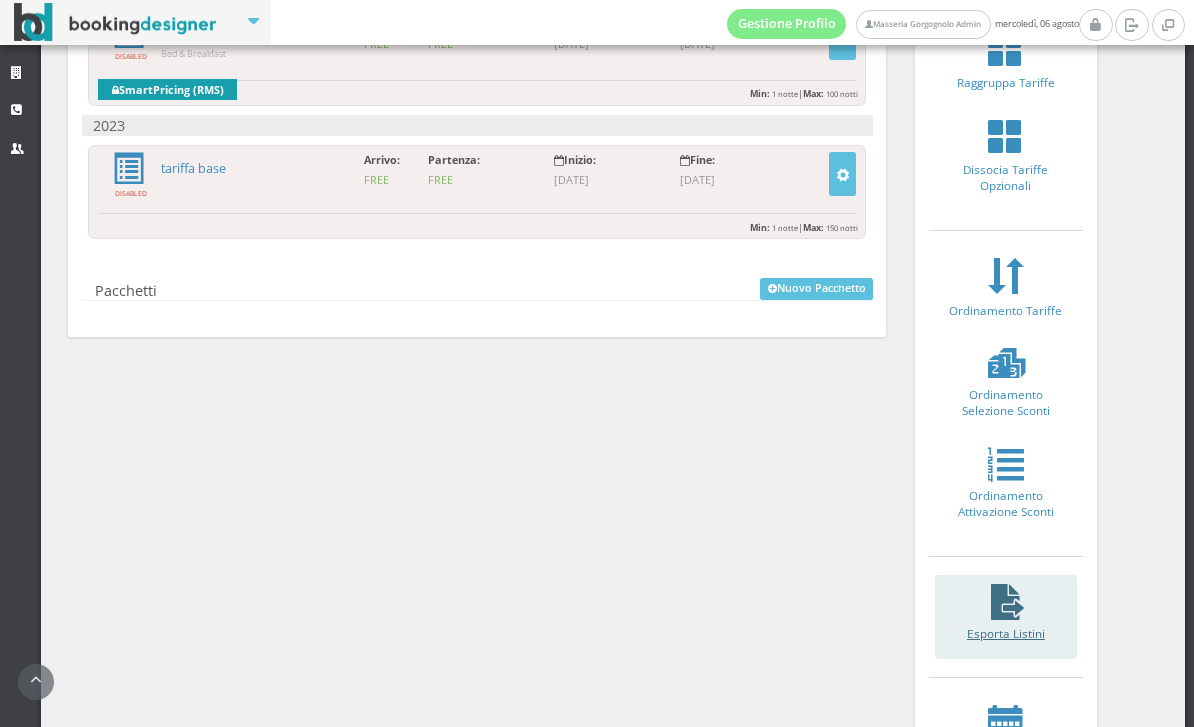 click on "Esporta Listini" at bounding box center (1006, 617) 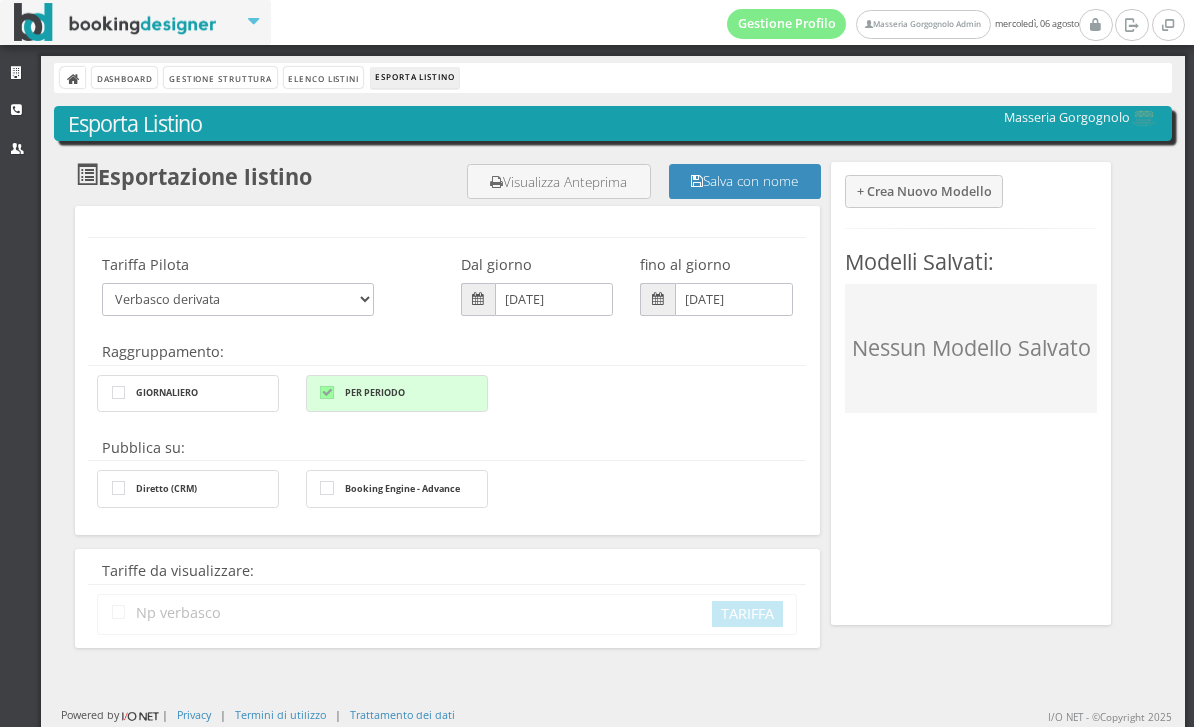 scroll, scrollTop: 0, scrollLeft: 0, axis: both 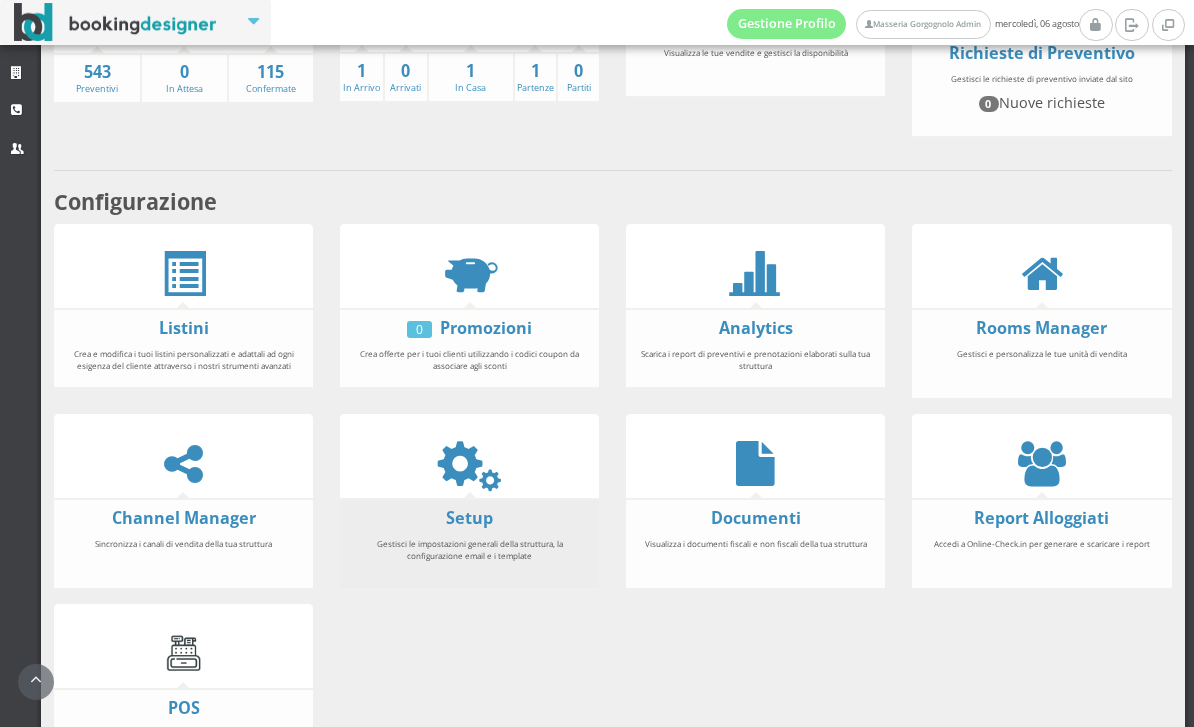 click on "Setup
Gestisci le impostazioni generali della struttura, la configurazione email e i template" at bounding box center (469, 544) 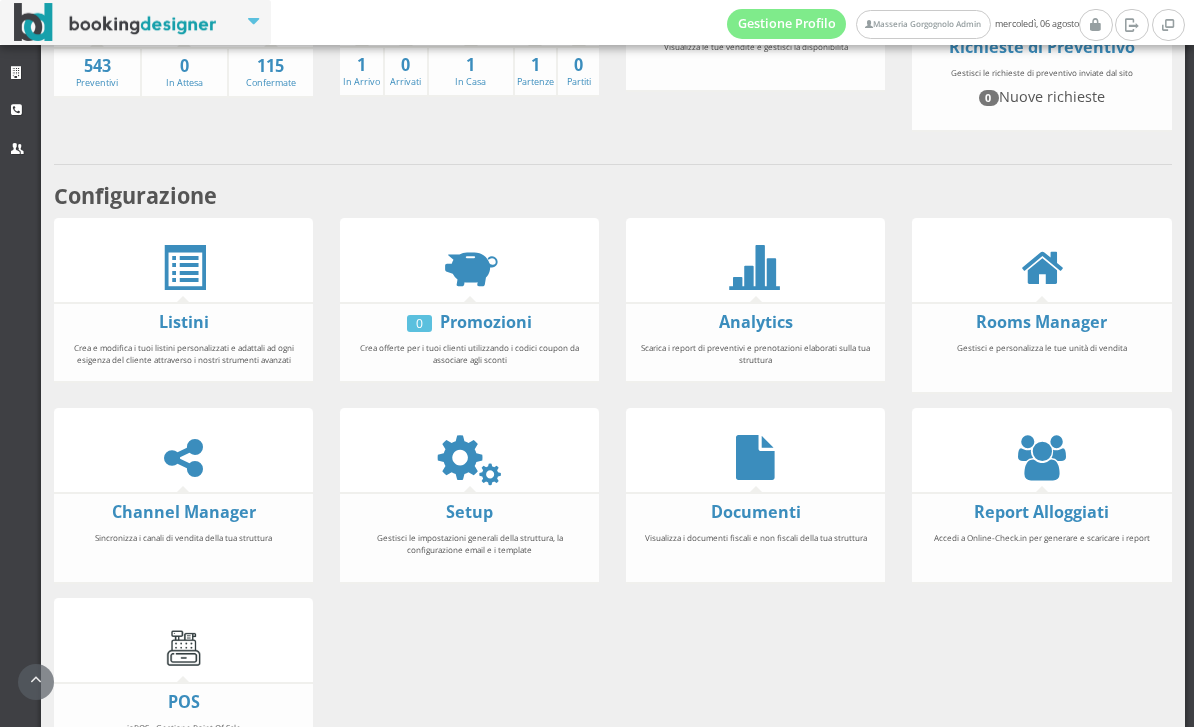 scroll, scrollTop: 322, scrollLeft: 0, axis: vertical 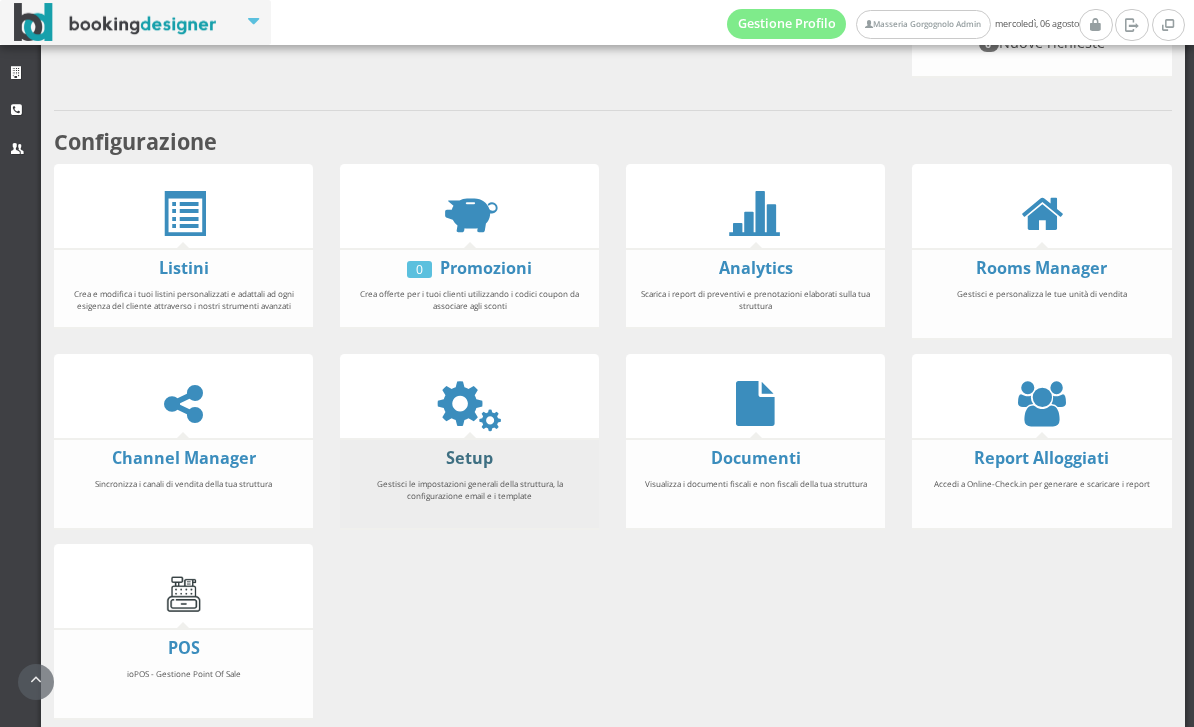 click on "Setup" at bounding box center [469, 458] 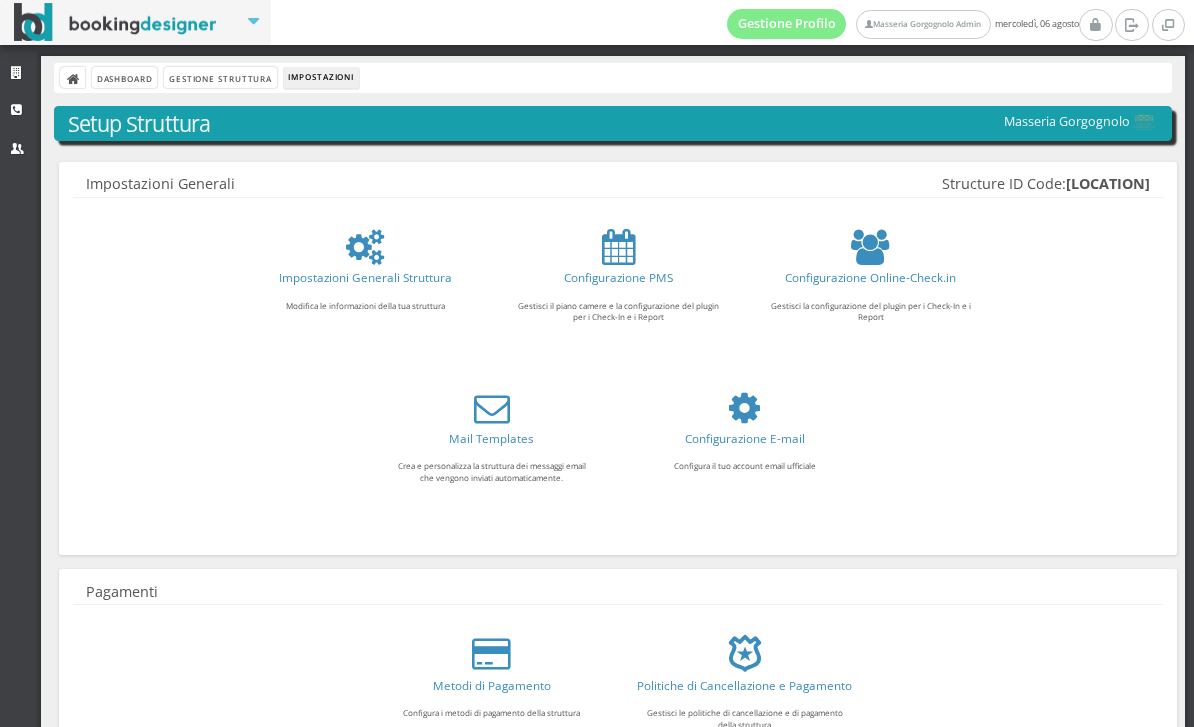 scroll, scrollTop: 0, scrollLeft: 0, axis: both 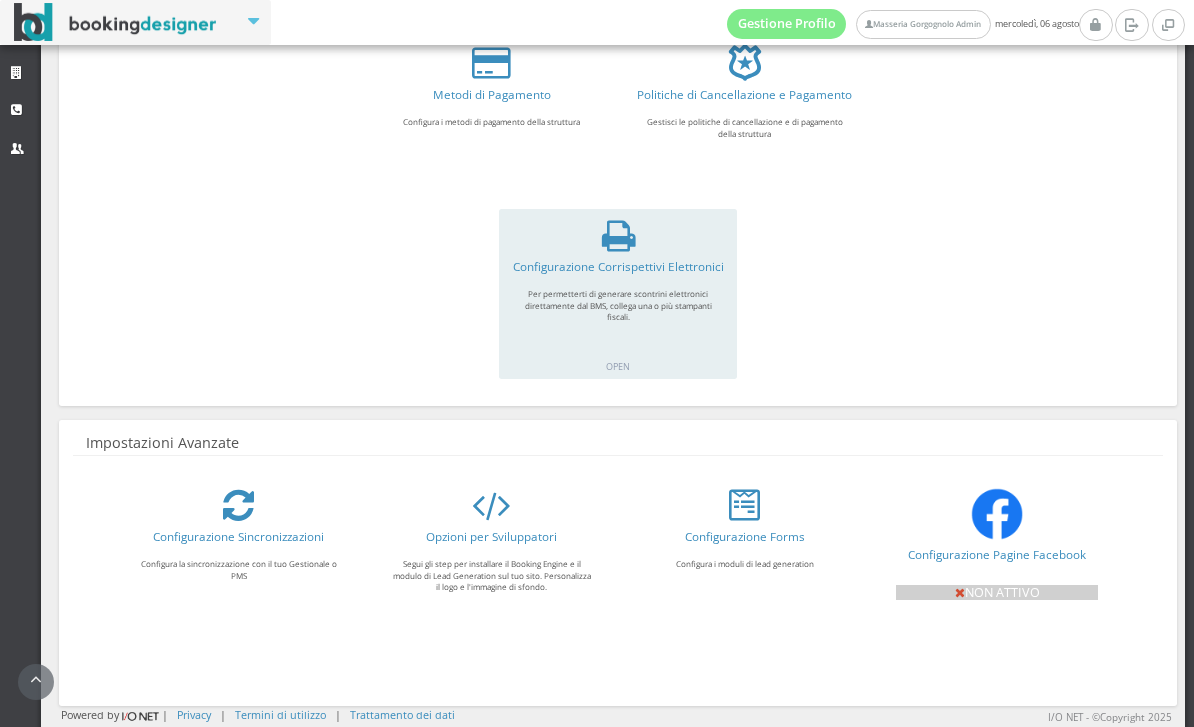 click on "Configurazione Corrispettivi Elettronici" at bounding box center (492, -153) 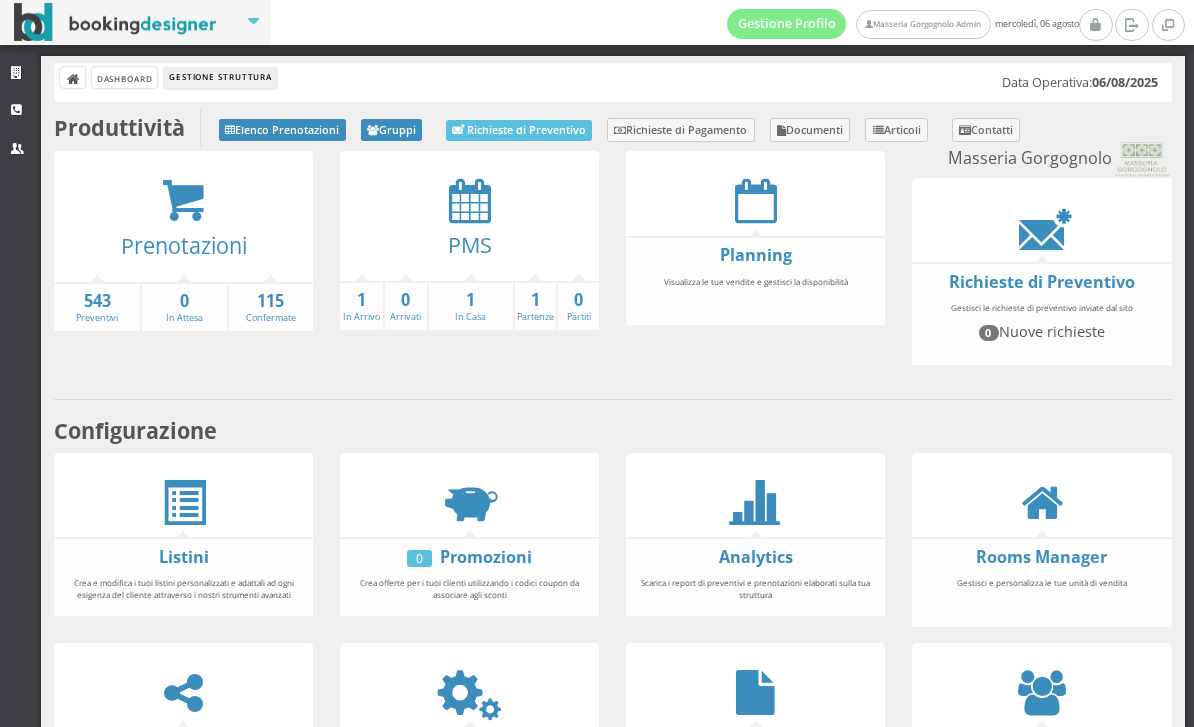 scroll, scrollTop: 0, scrollLeft: 0, axis: both 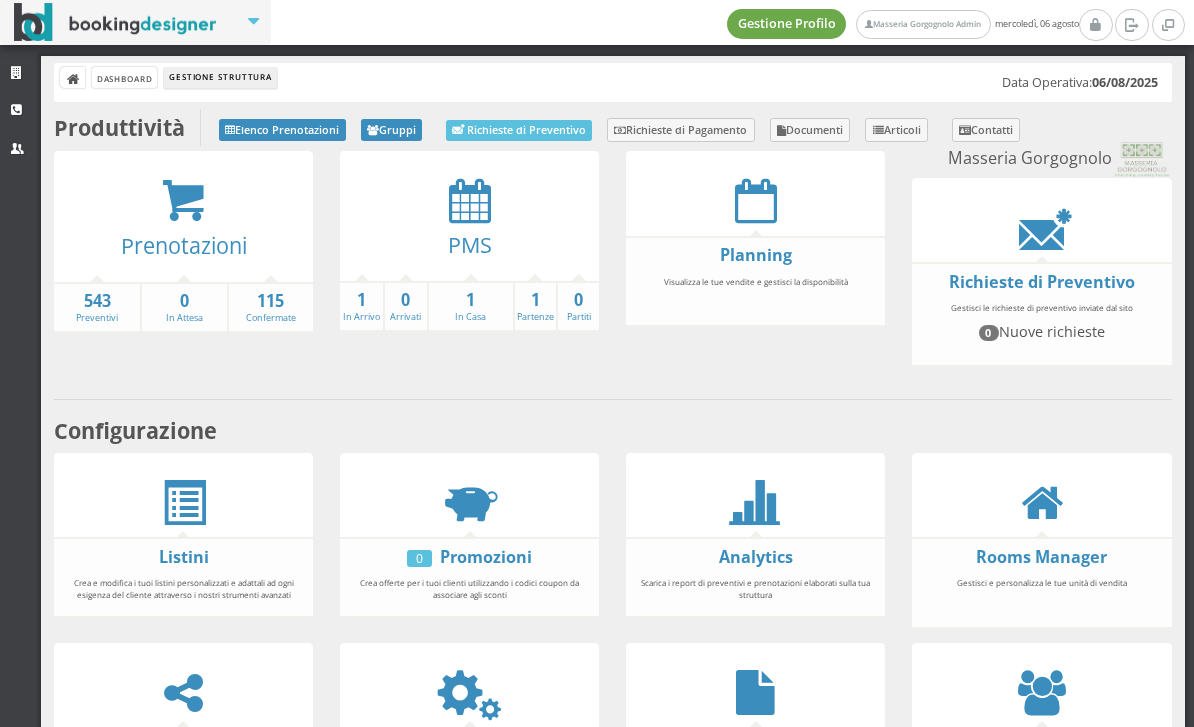 click on "Gestione Profilo" at bounding box center (787, 24) 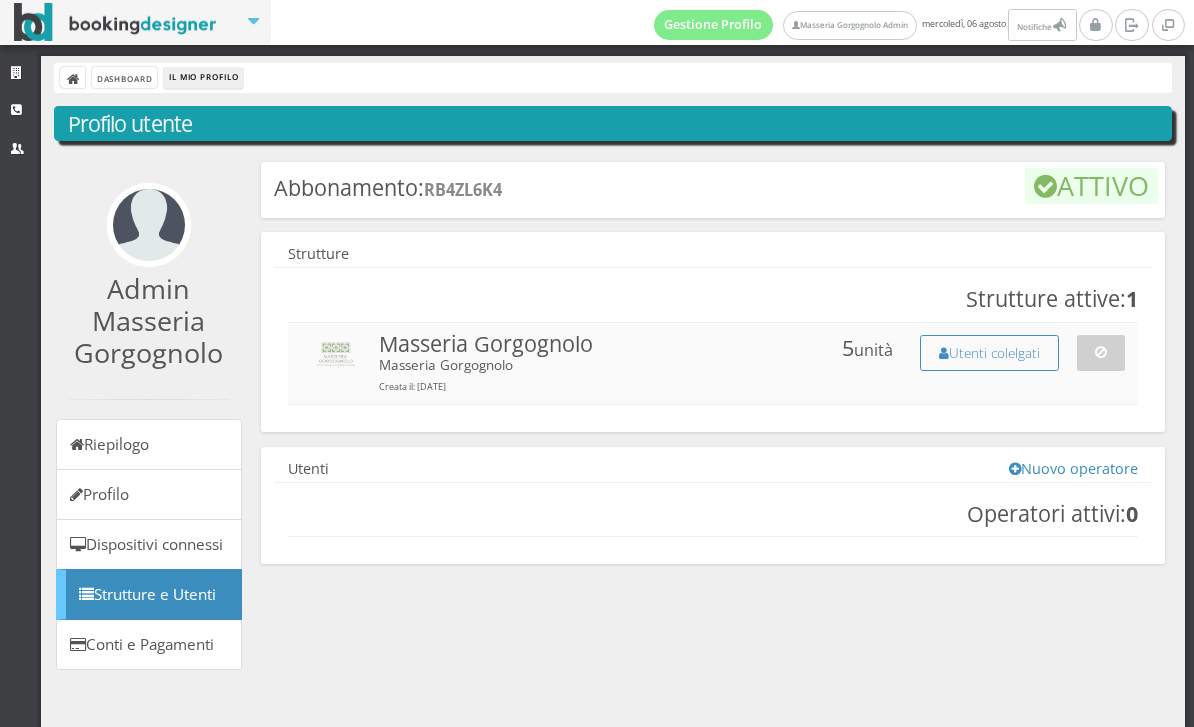 scroll, scrollTop: 0, scrollLeft: 0, axis: both 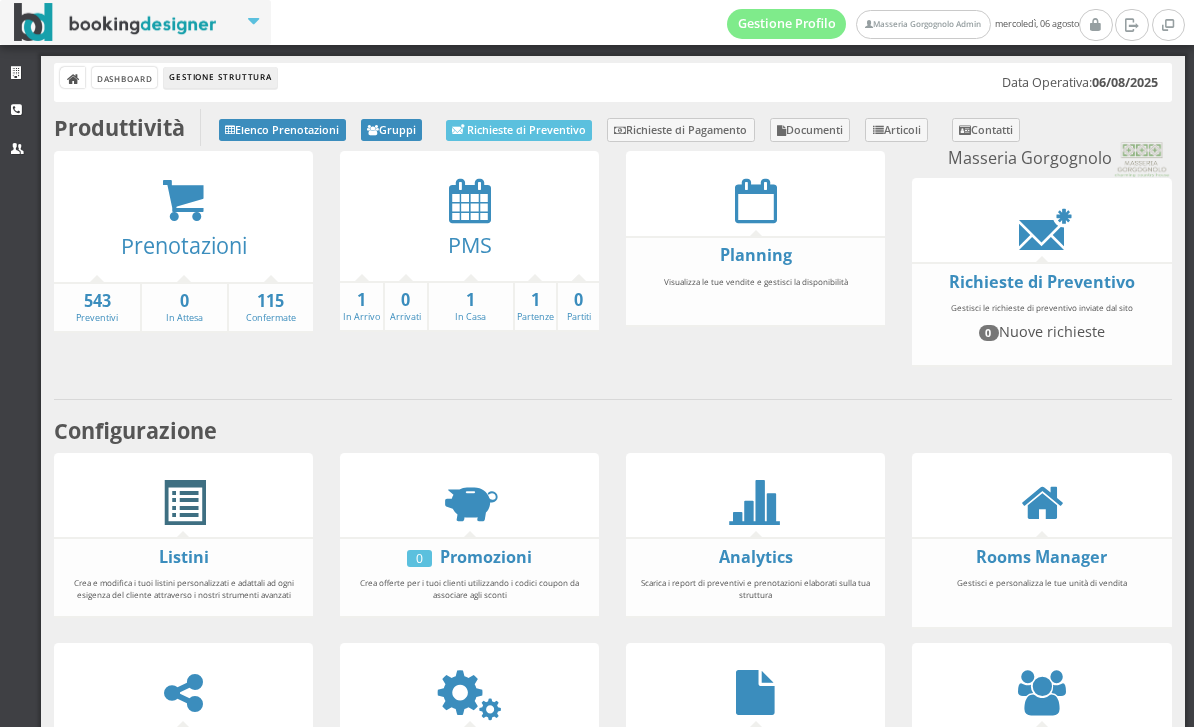 click at bounding box center (183, 503) 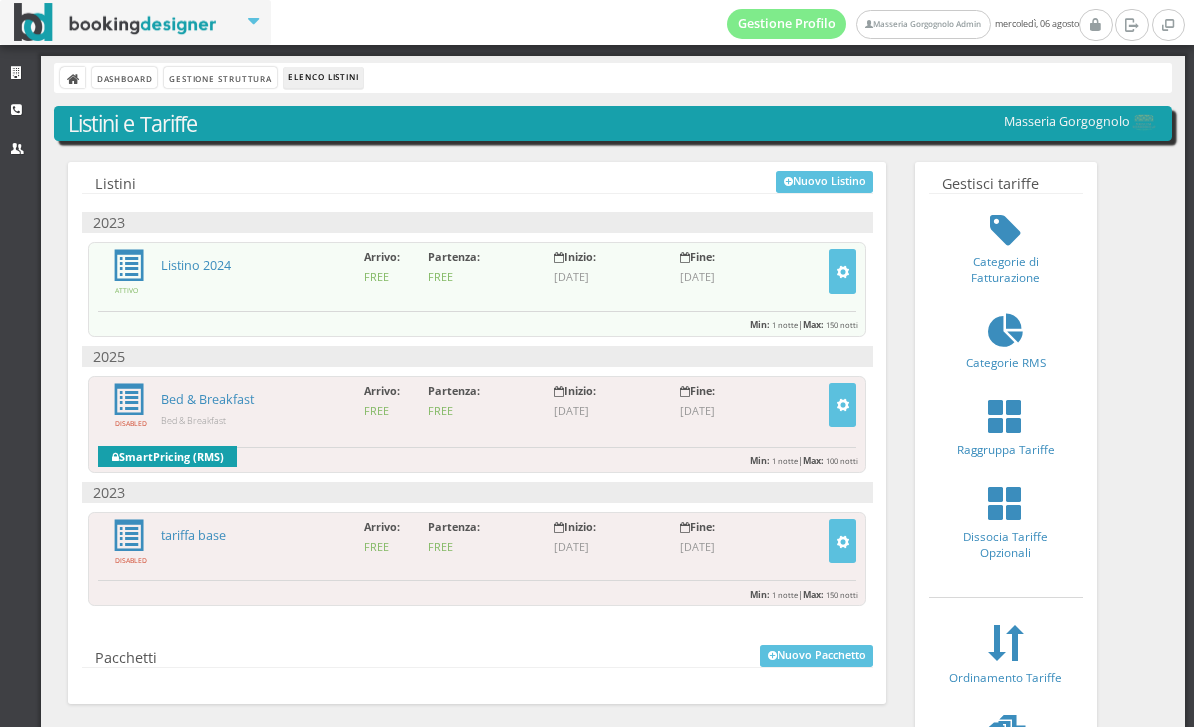 scroll, scrollTop: 0, scrollLeft: 0, axis: both 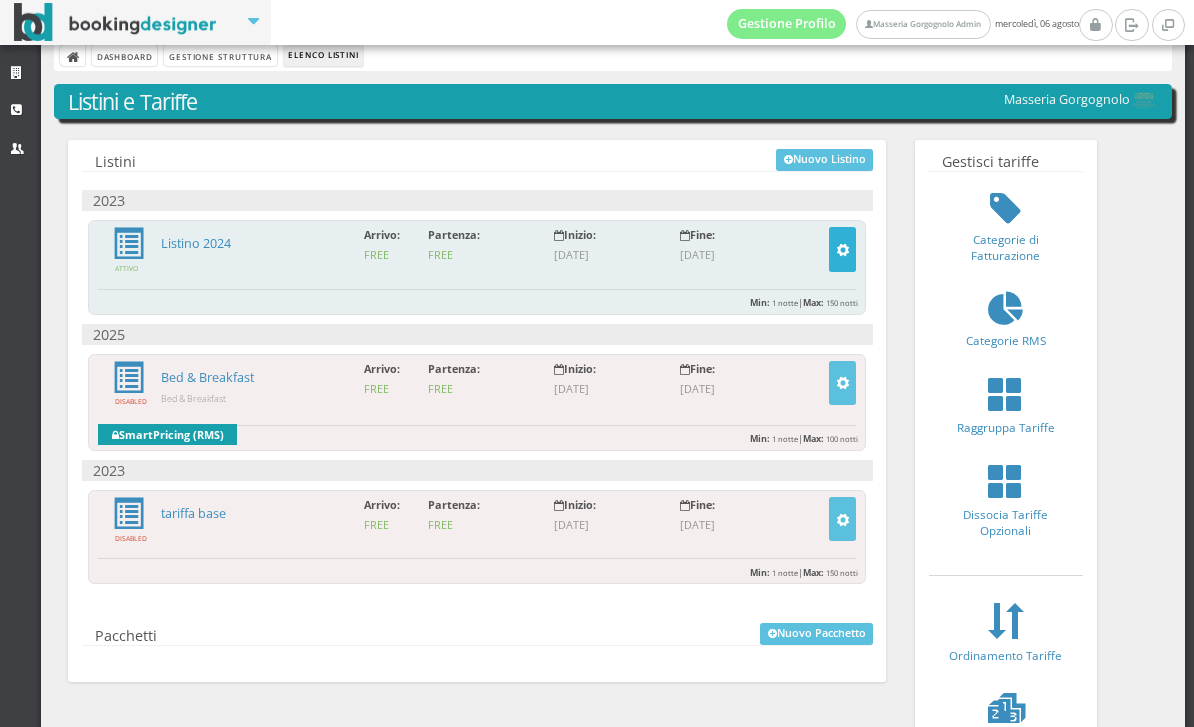 click at bounding box center [843, 250] 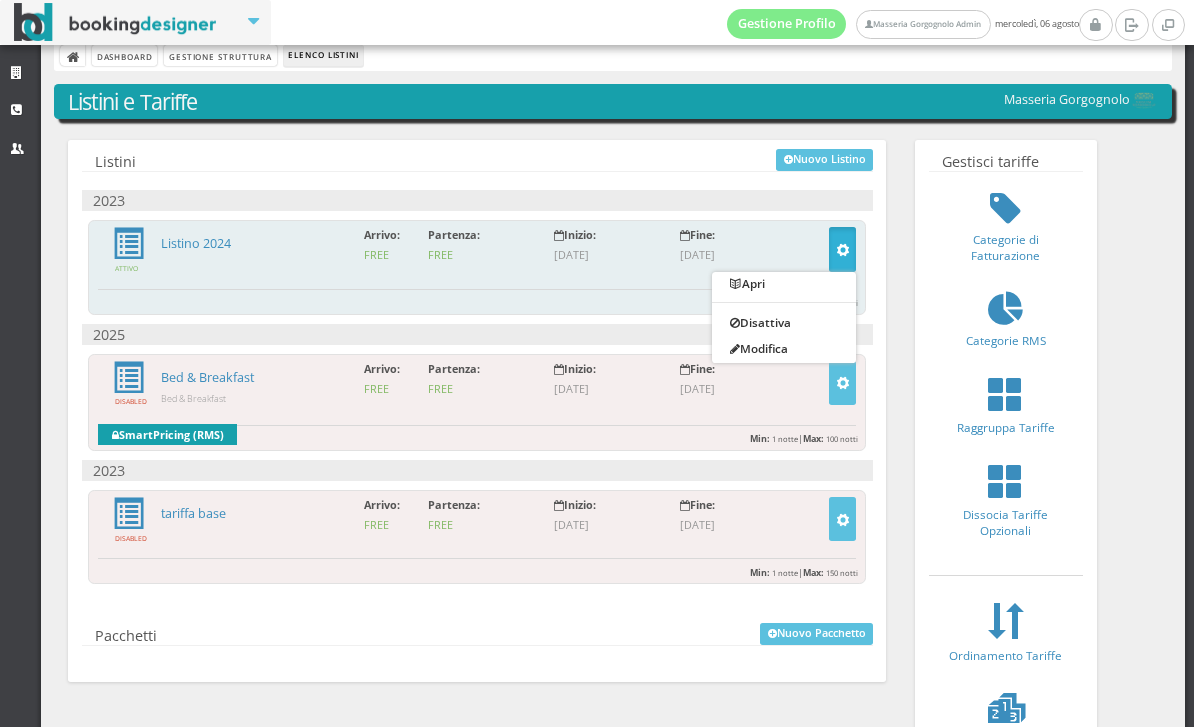 click at bounding box center [597, 363] 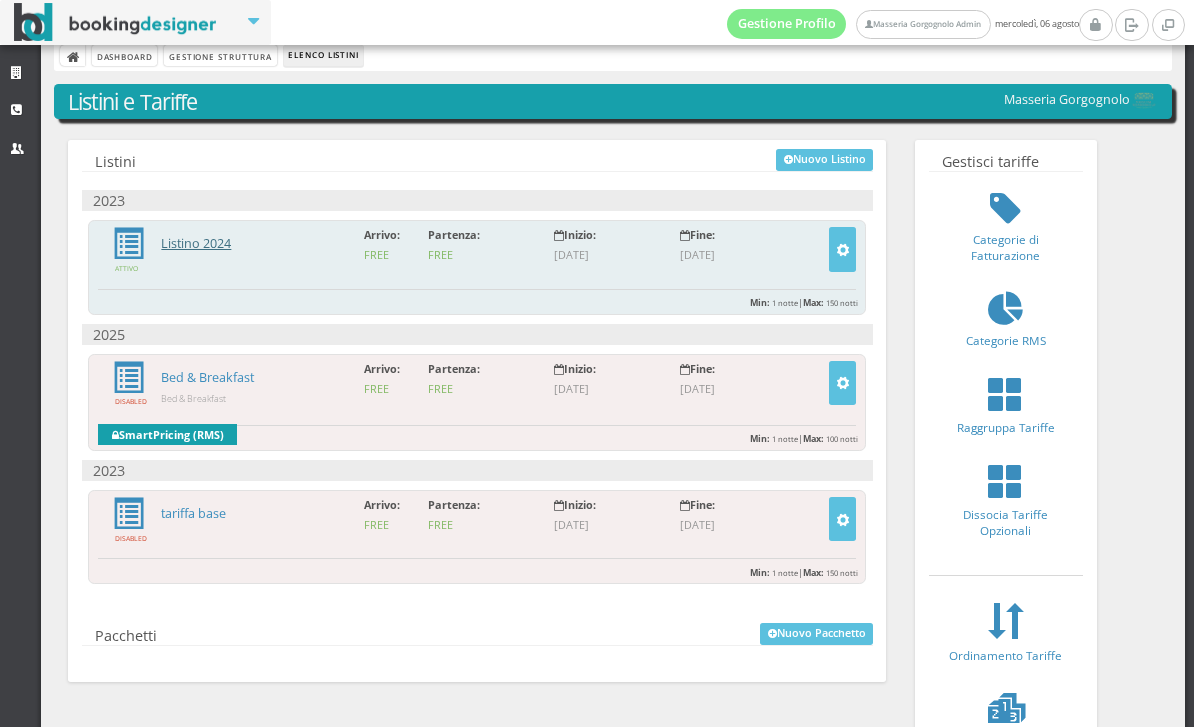 click on "Listino 2024" at bounding box center [196, 243] 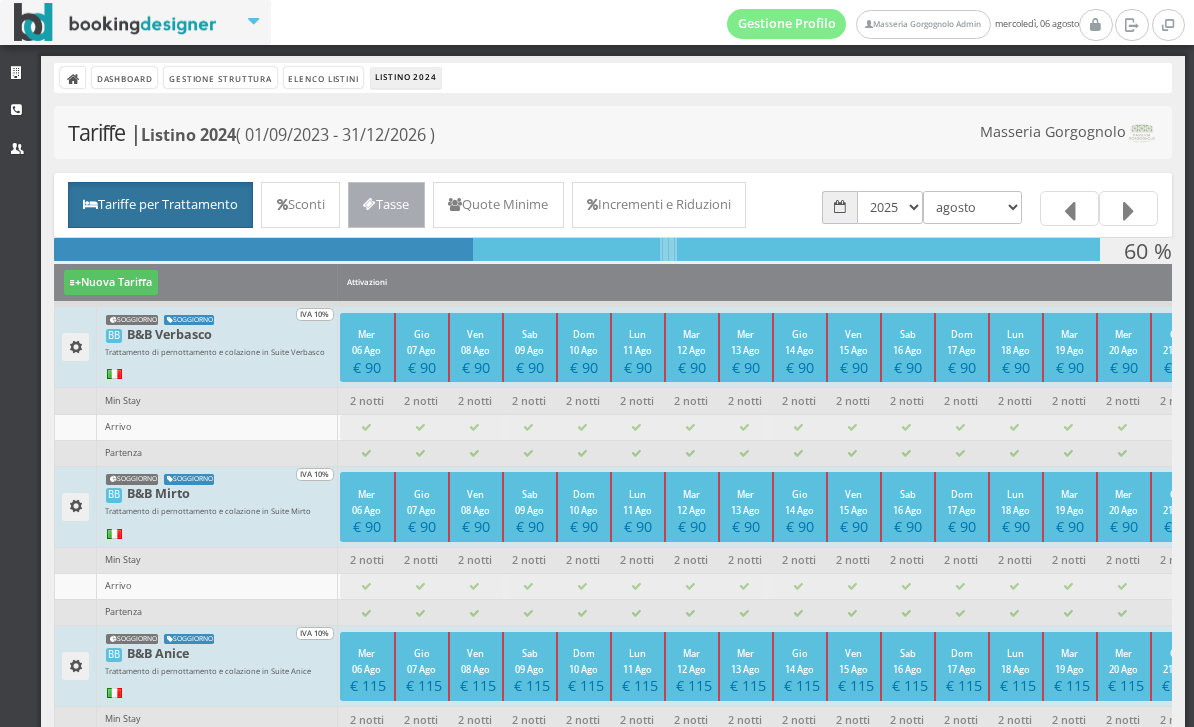 click on "Tasse" at bounding box center (386, 205) 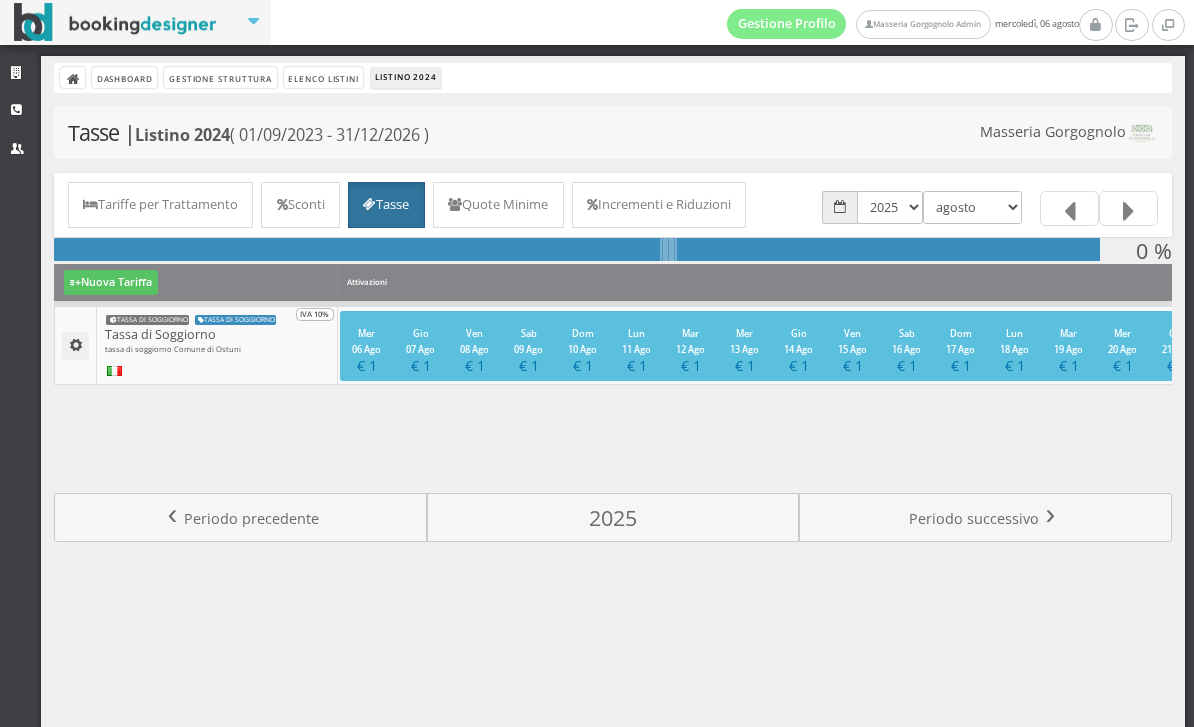 scroll, scrollTop: 0, scrollLeft: 0, axis: both 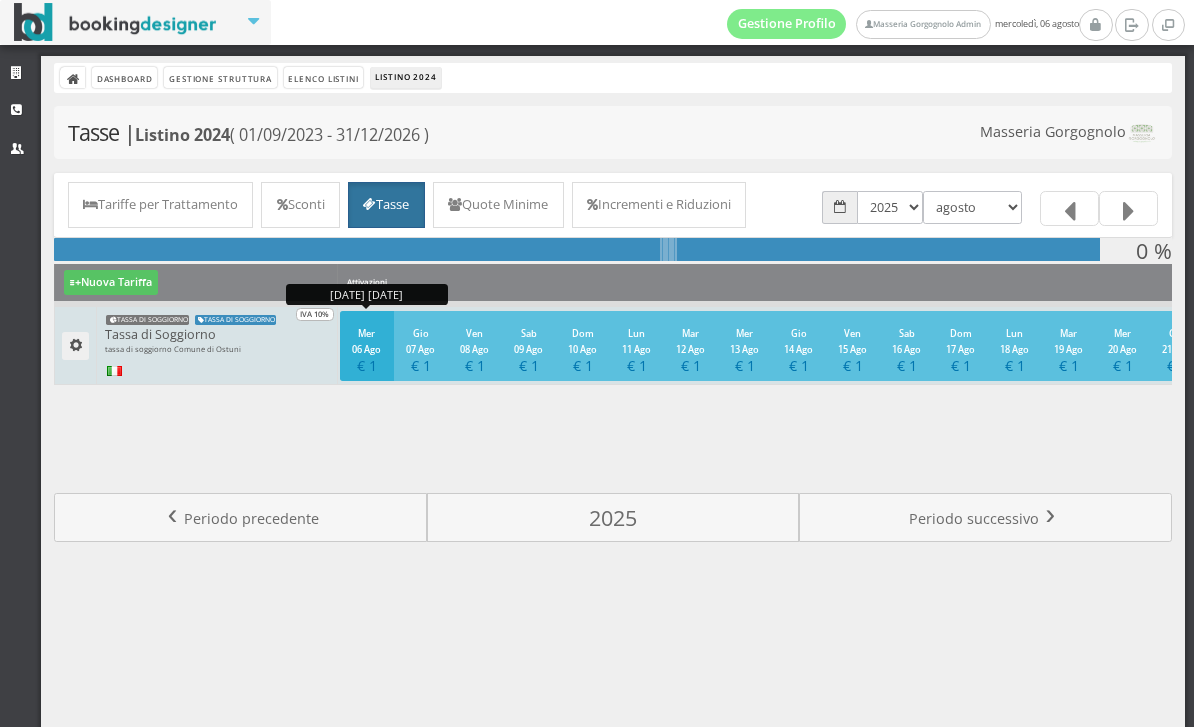 click on "€ 1" at bounding box center [366, 365] 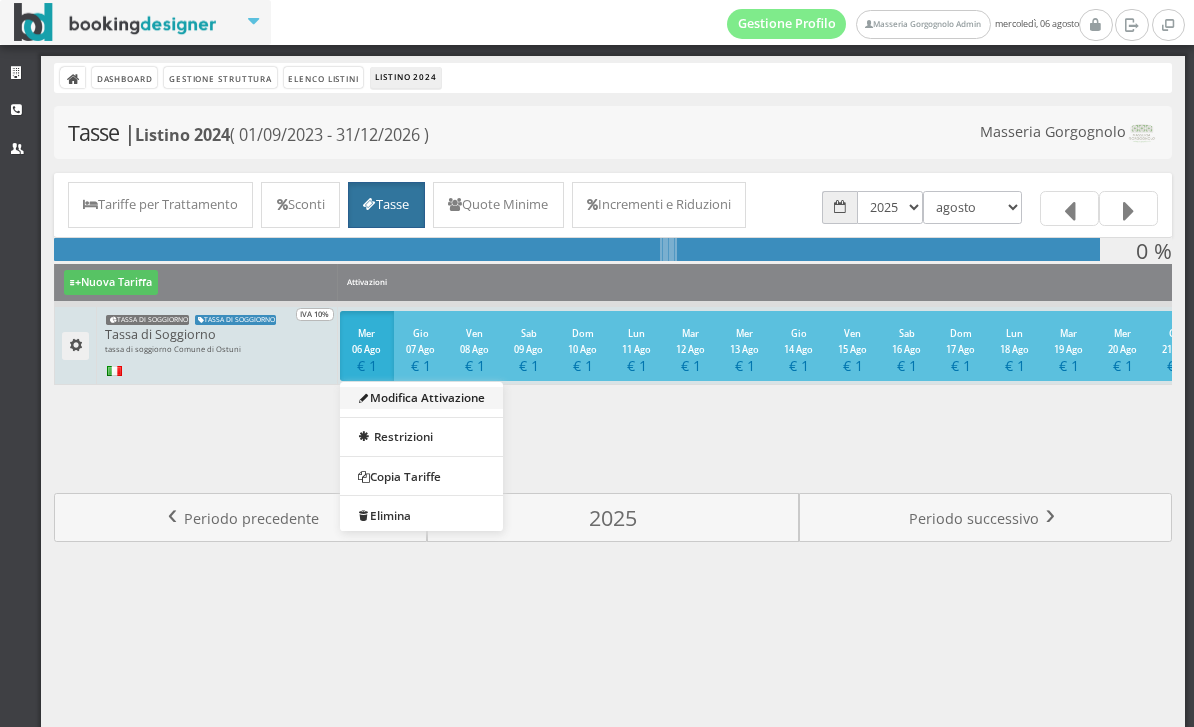 click on "Modifica Attivazione" at bounding box center [421, 398] 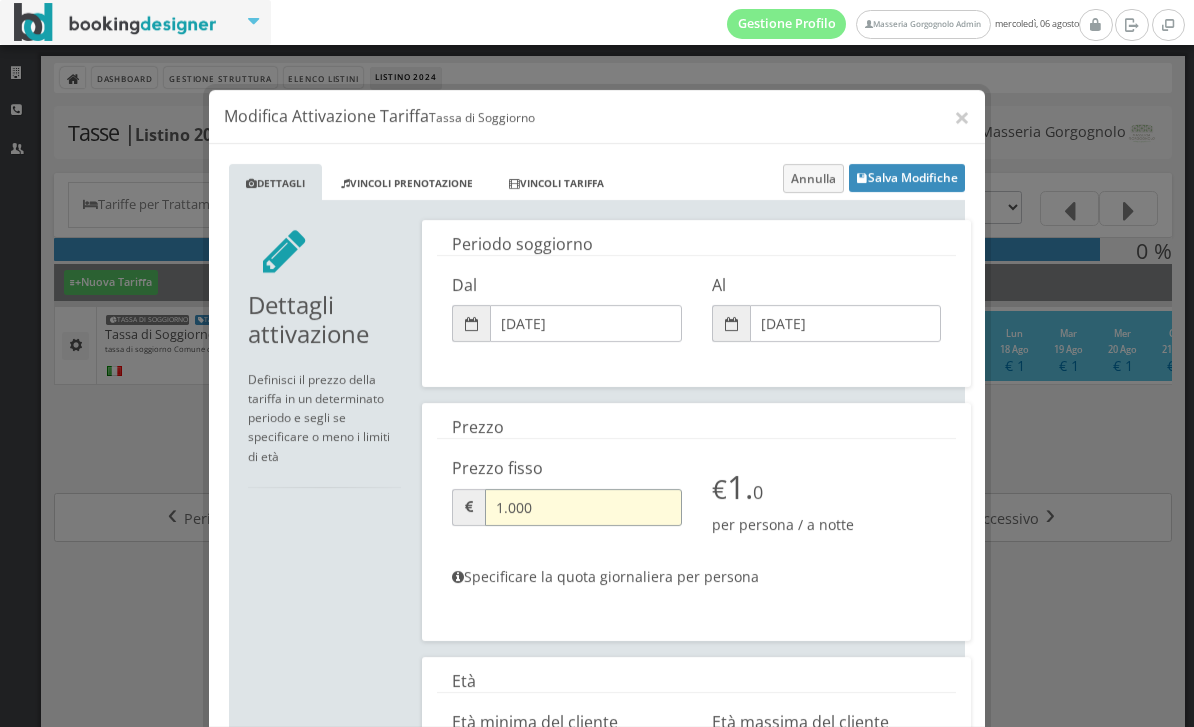 click on "1.000" at bounding box center (583, 487) 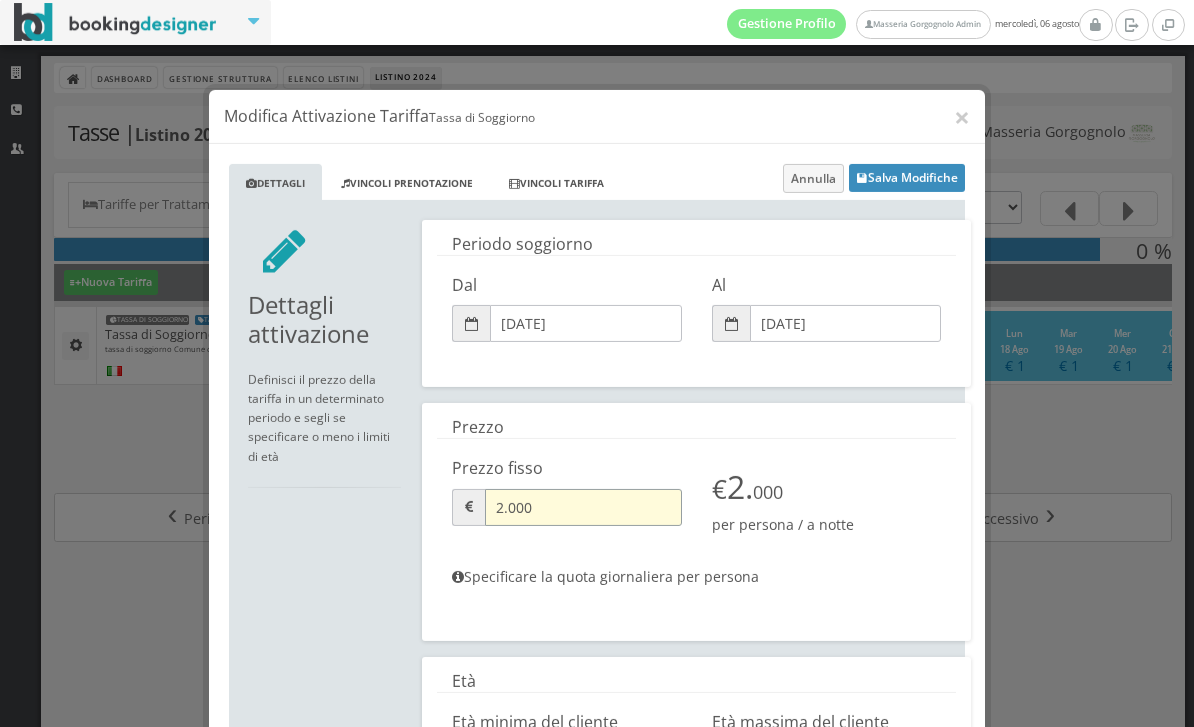 type on "2.000" 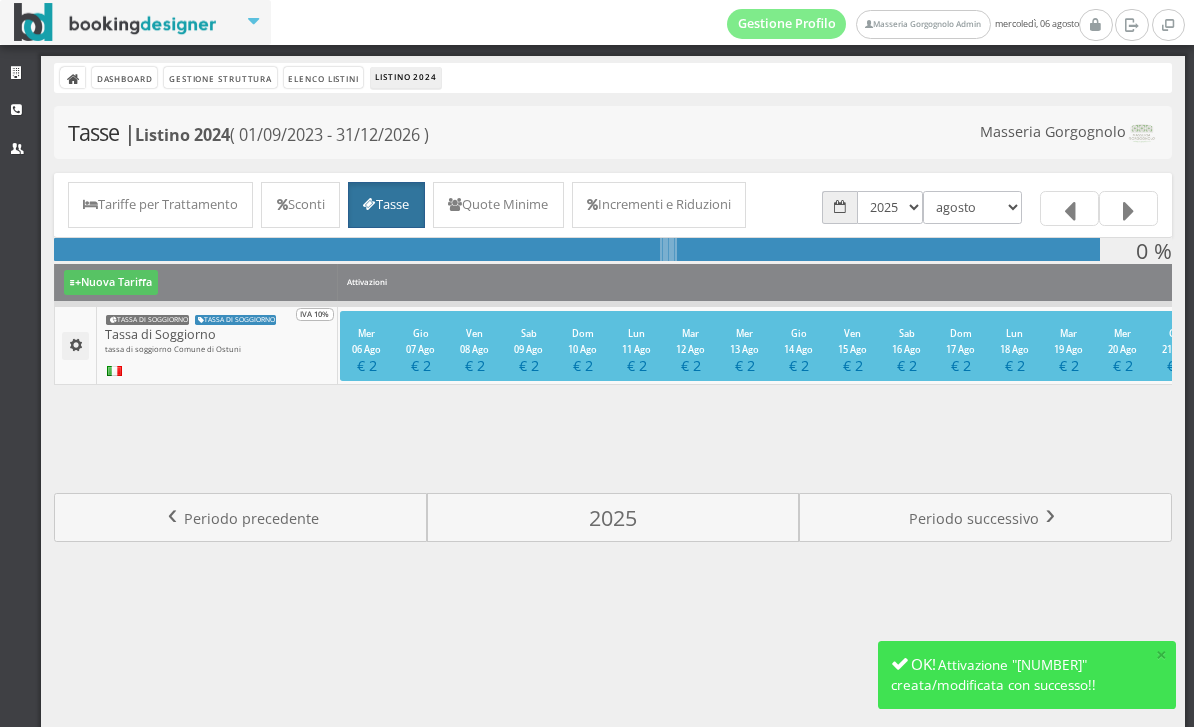 scroll, scrollTop: 0, scrollLeft: 0, axis: both 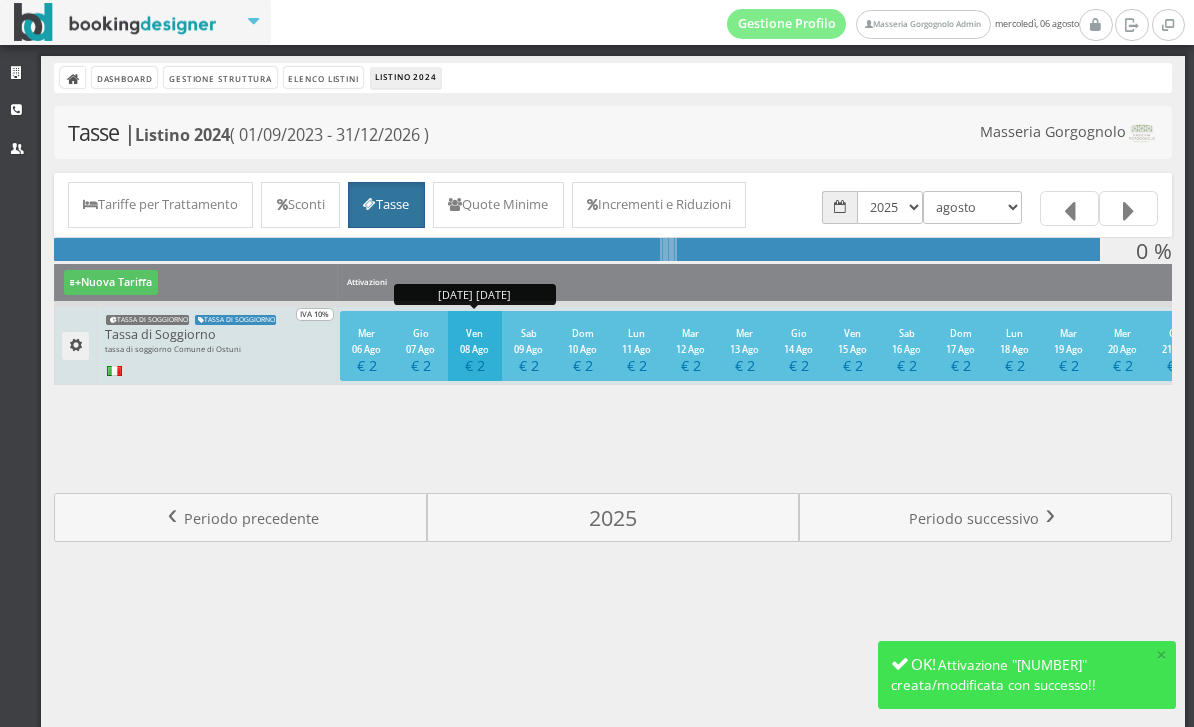 click on "€ 2" at bounding box center [474, 365] 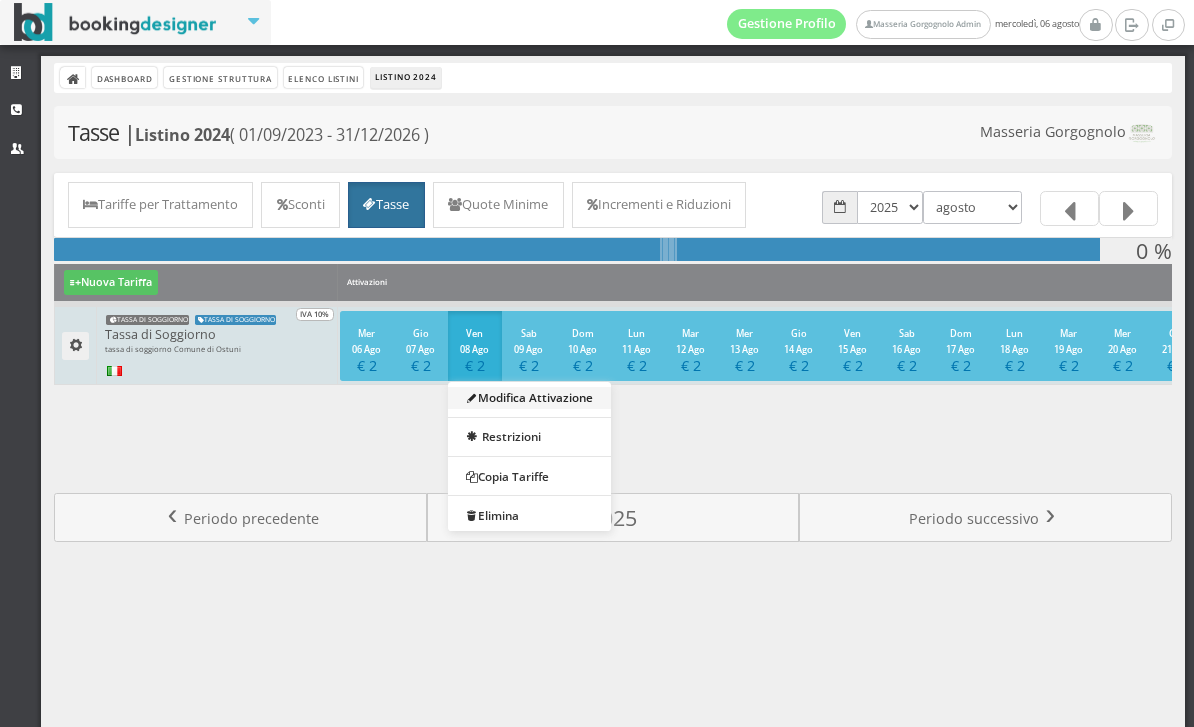 click on "Modifica Attivazione" at bounding box center (529, 398) 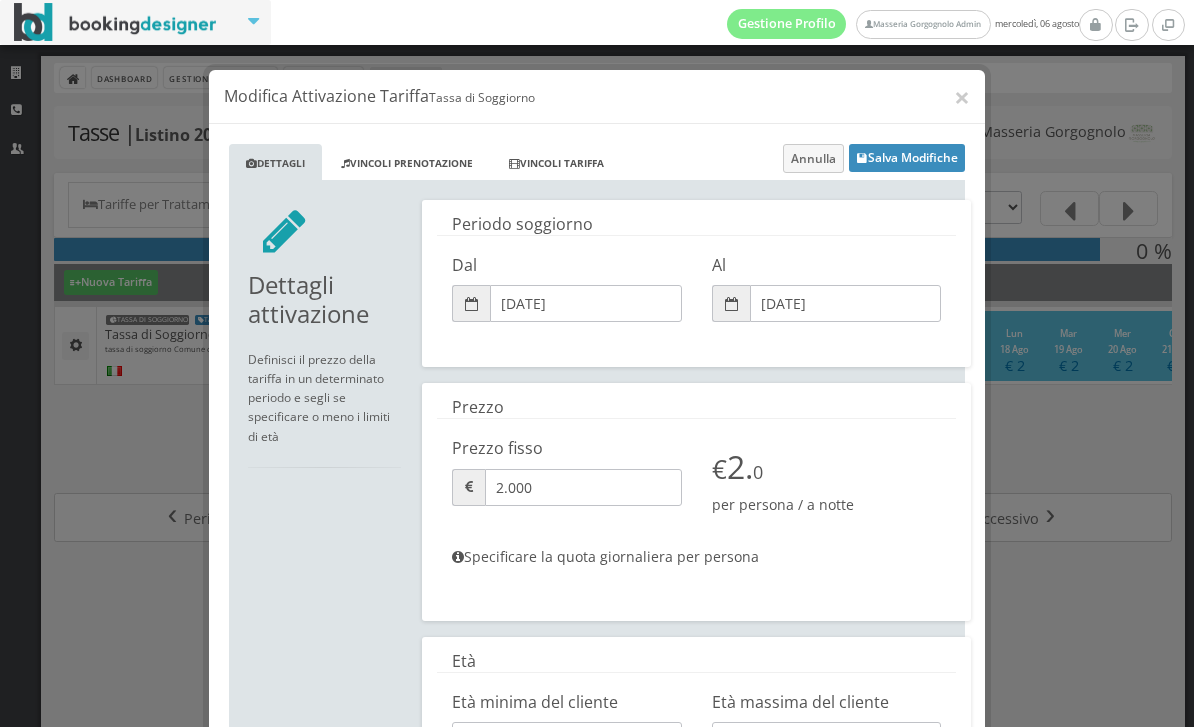 scroll, scrollTop: 0, scrollLeft: 0, axis: both 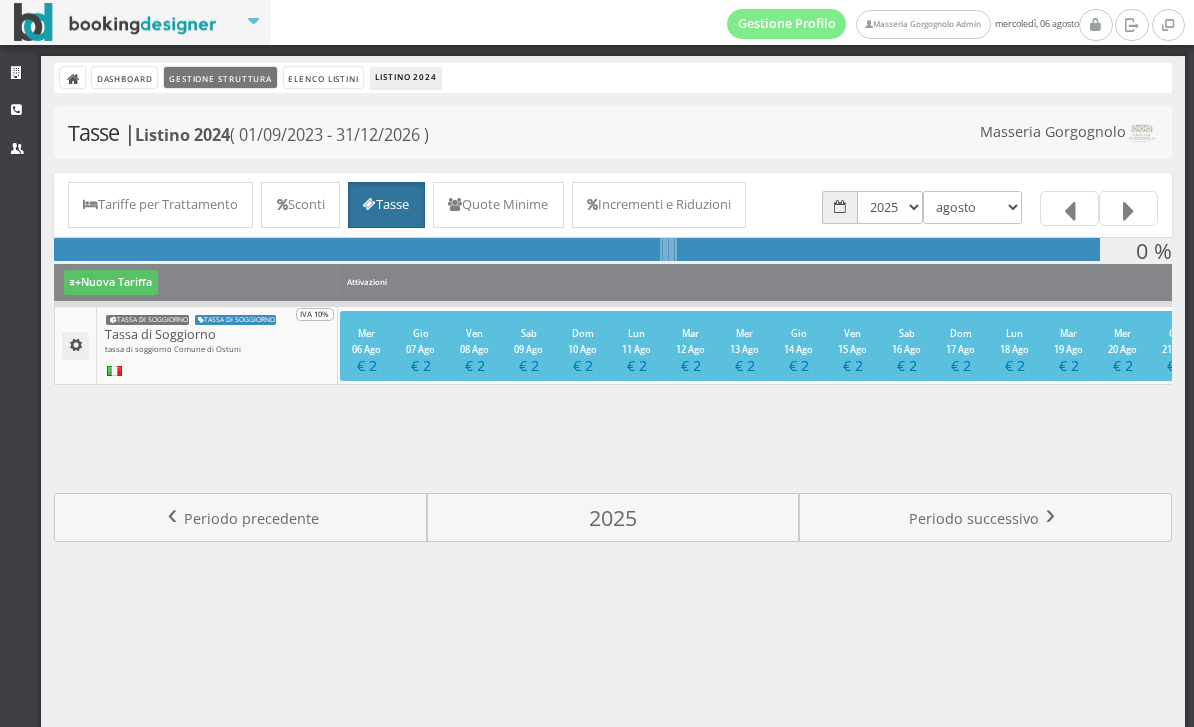 click on "Gestione Struttura" at bounding box center [220, 77] 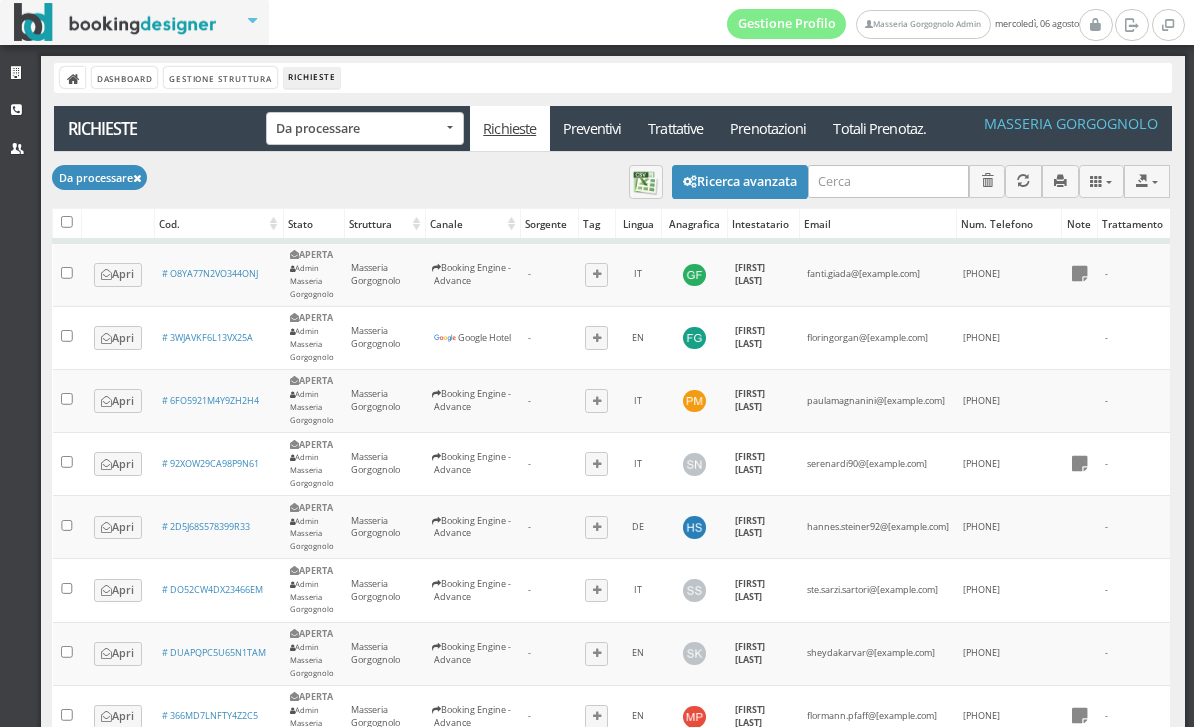 scroll, scrollTop: 0, scrollLeft: 0, axis: both 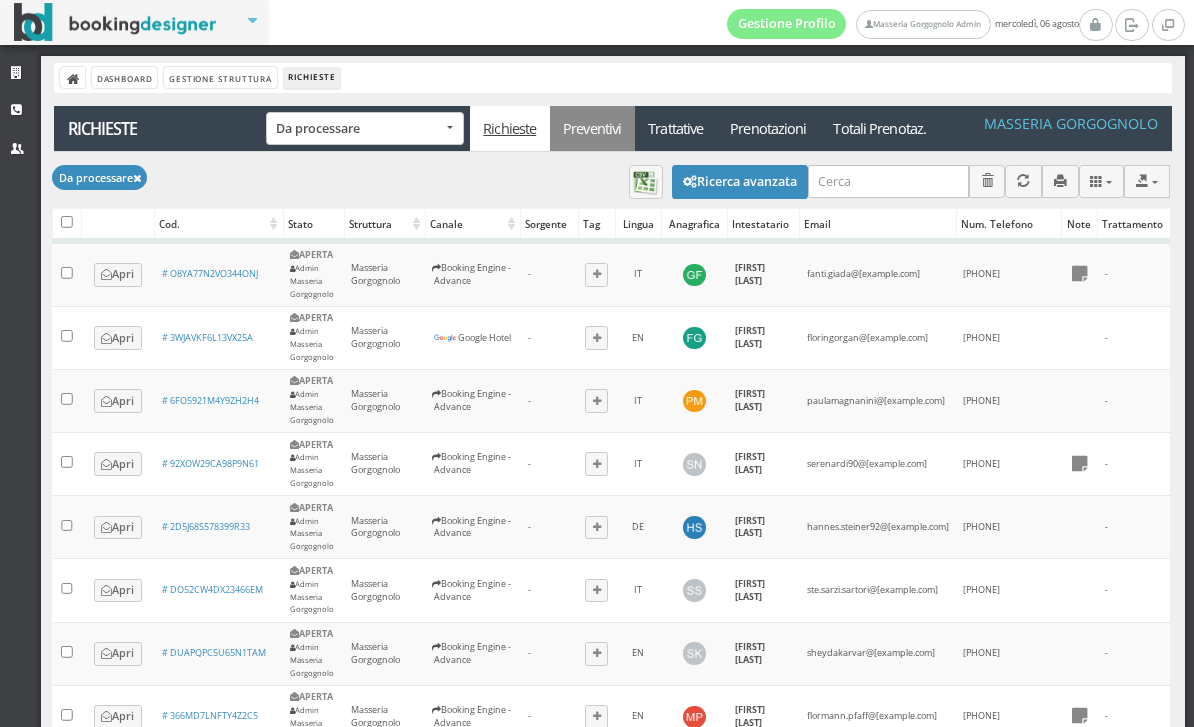 click on "Preventivi" at bounding box center [592, 128] 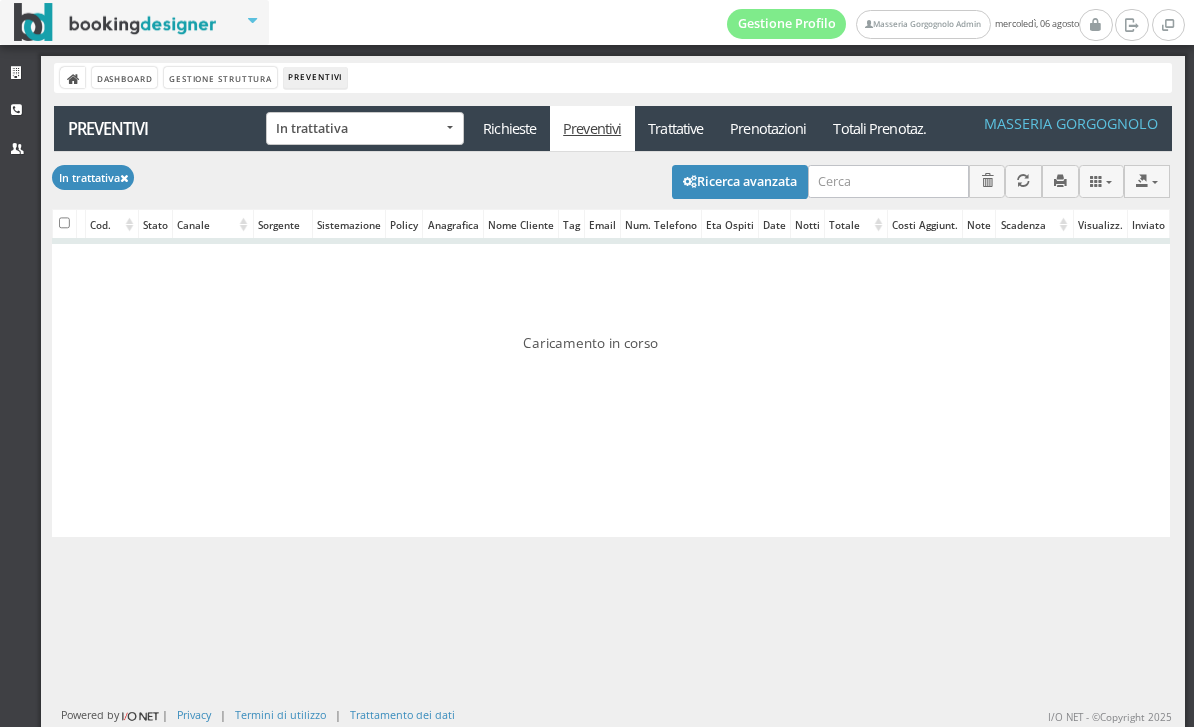 scroll, scrollTop: 0, scrollLeft: 0, axis: both 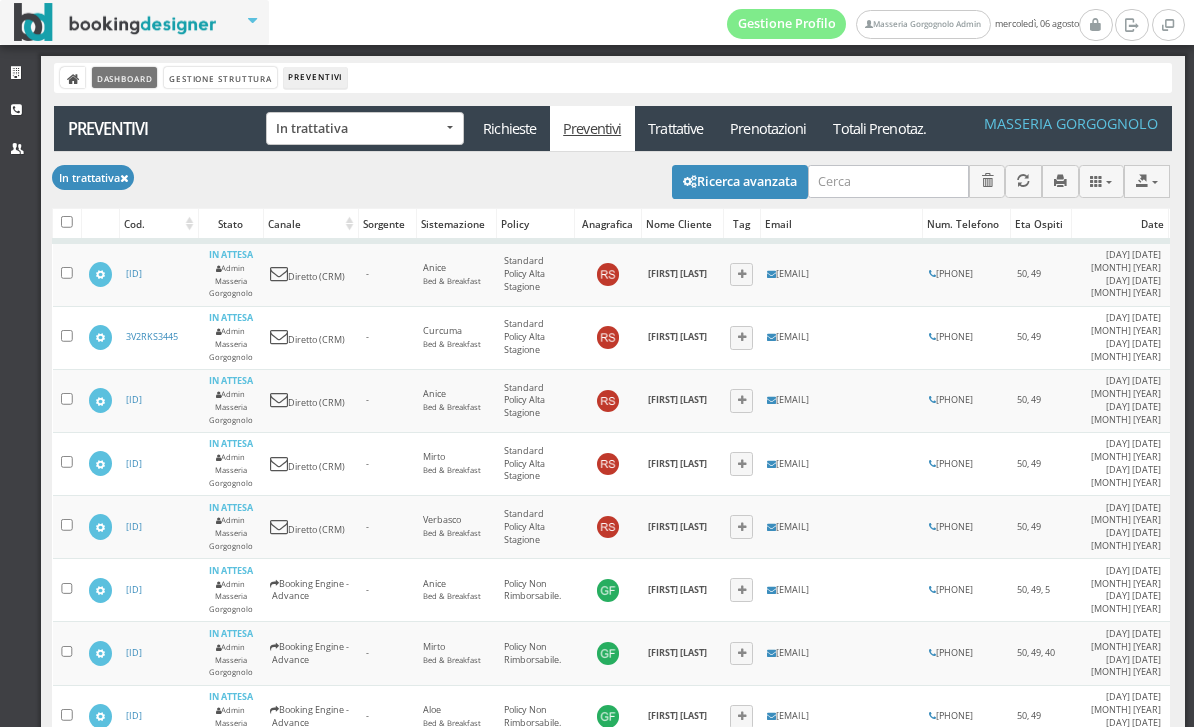 click on "Dashboard" at bounding box center (124, 77) 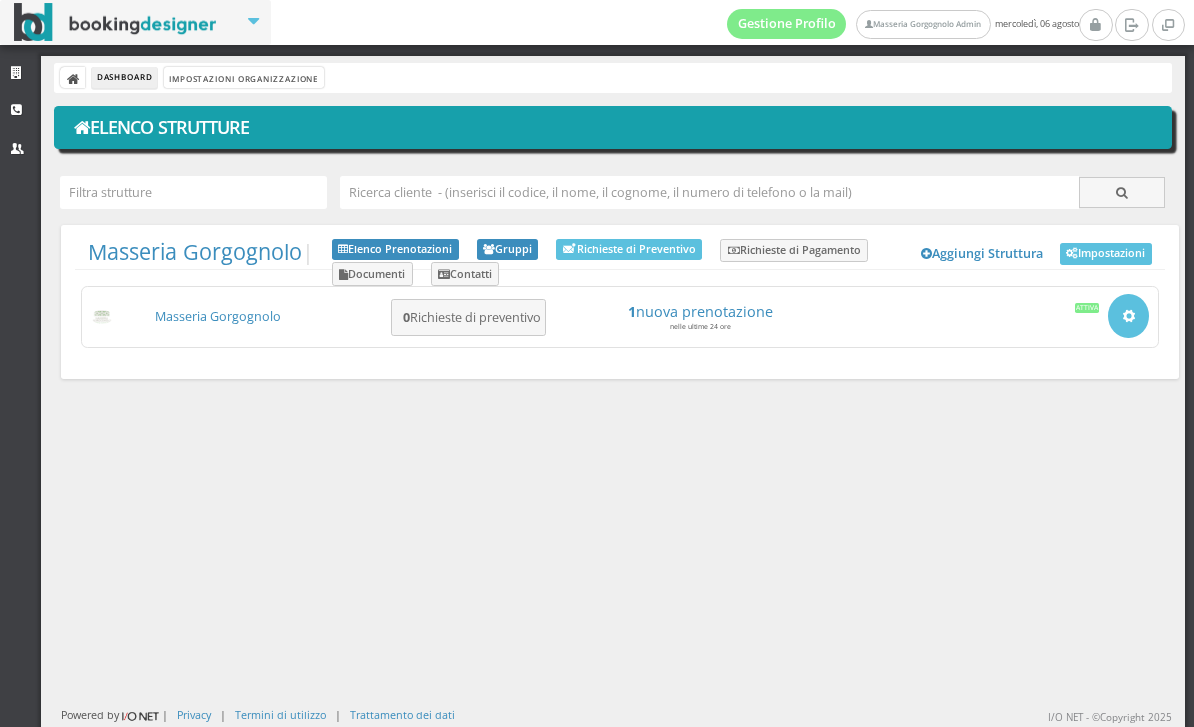 scroll, scrollTop: 0, scrollLeft: 0, axis: both 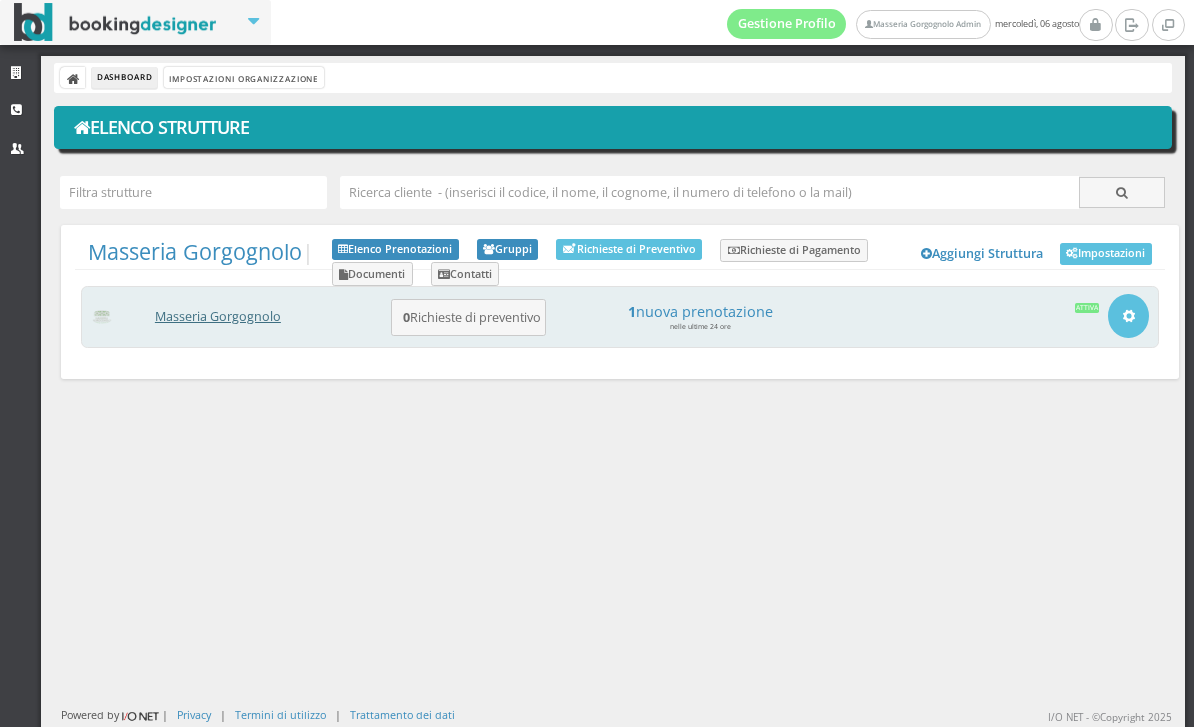 click on "Masseria Gorgognolo" at bounding box center (218, 316) 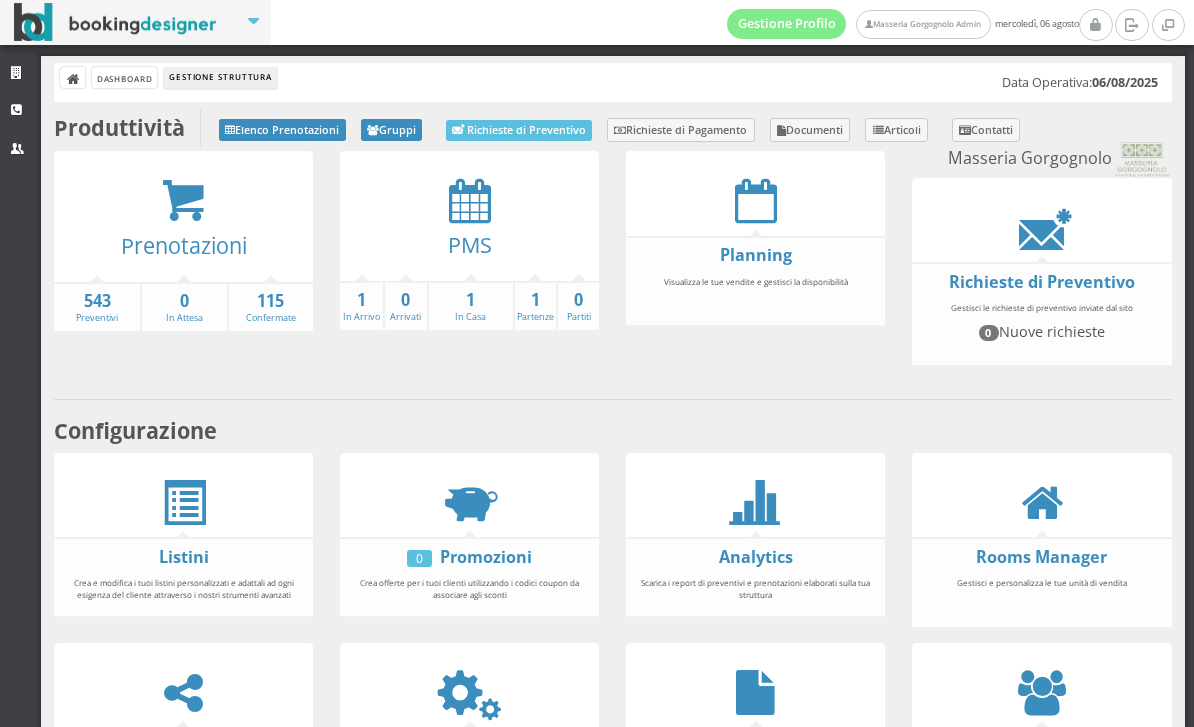 scroll, scrollTop: 0, scrollLeft: 0, axis: both 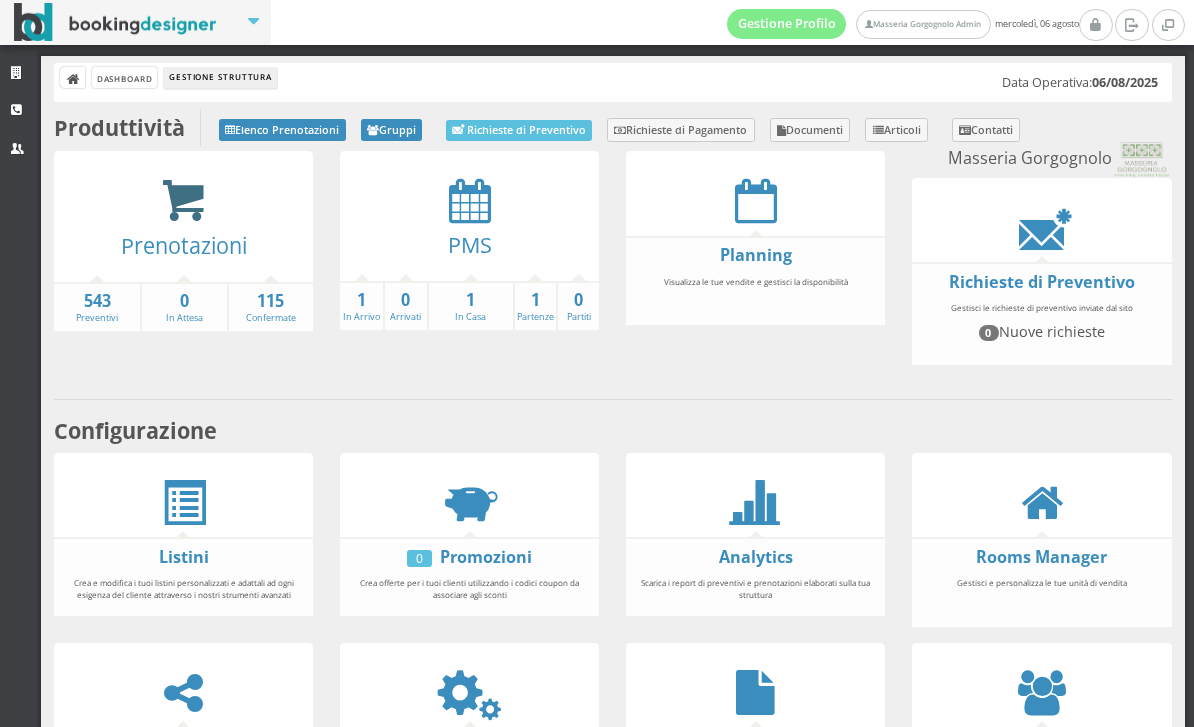 click at bounding box center (183, 201) 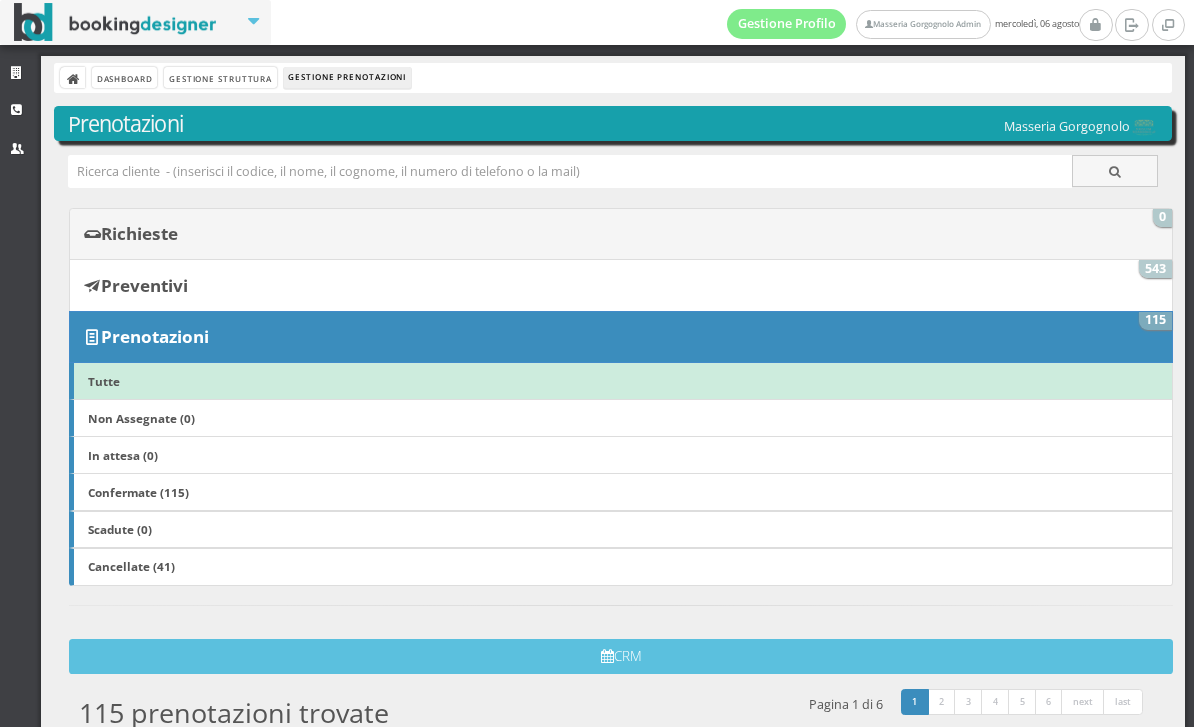 scroll, scrollTop: 0, scrollLeft: 0, axis: both 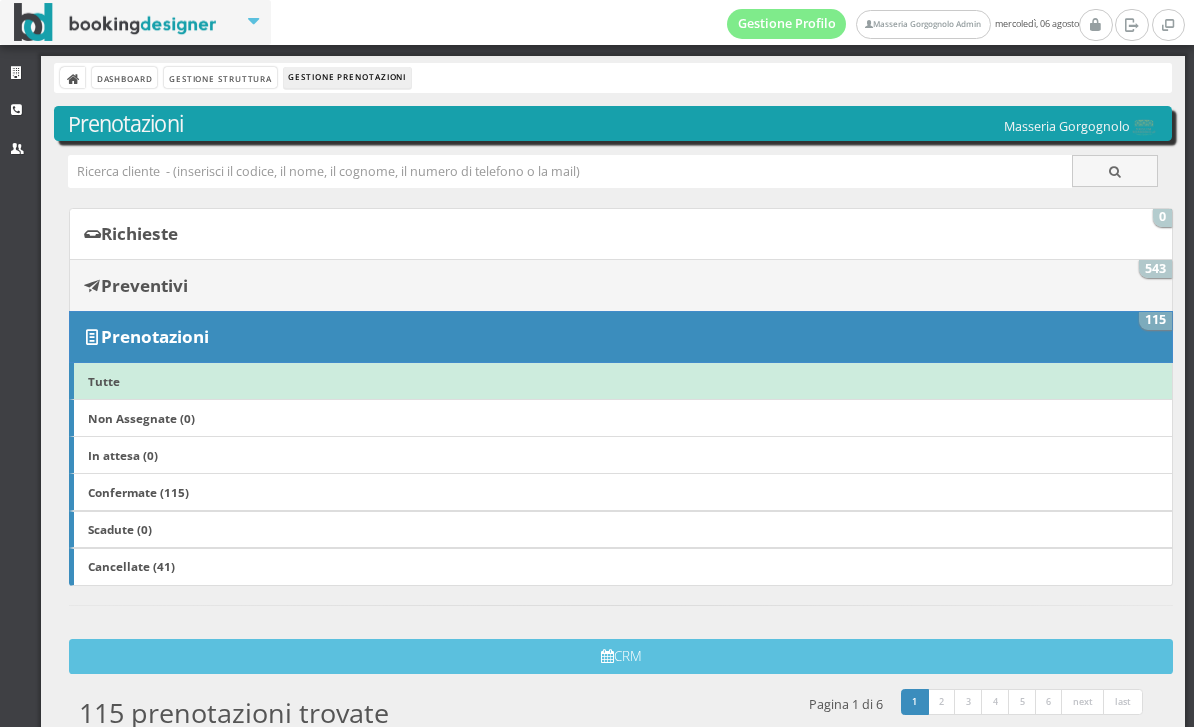 click on "Preventivi" at bounding box center (144, 285) 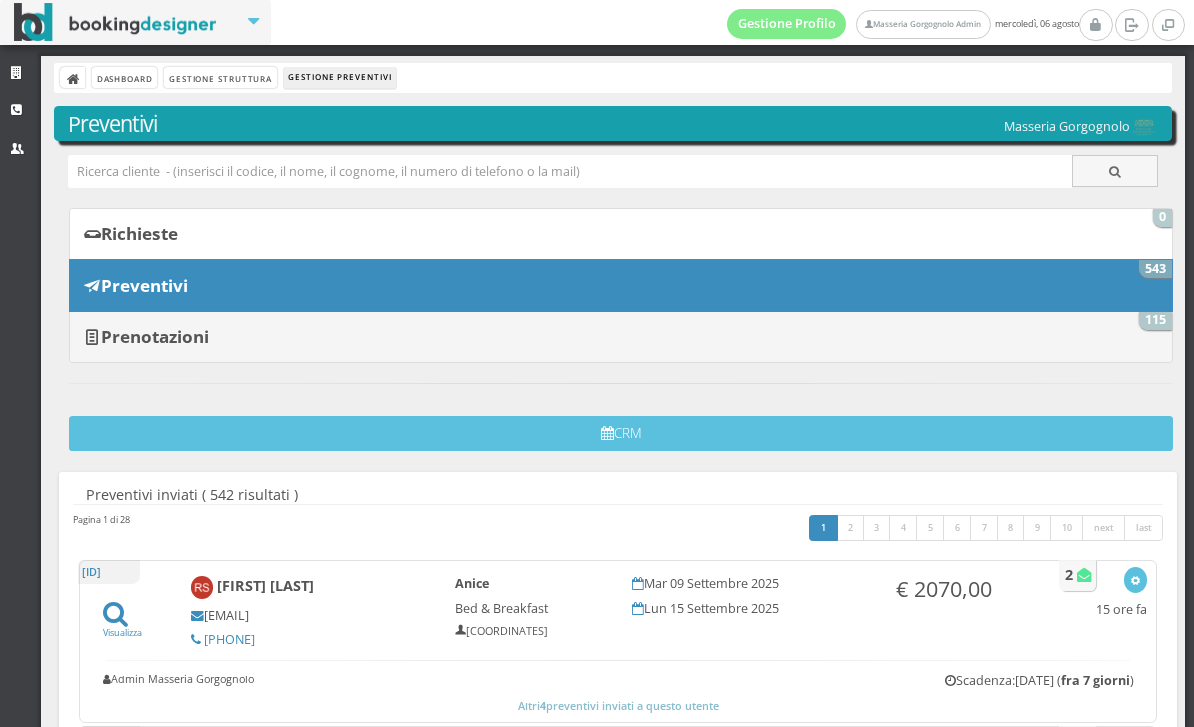 scroll, scrollTop: 0, scrollLeft: 0, axis: both 